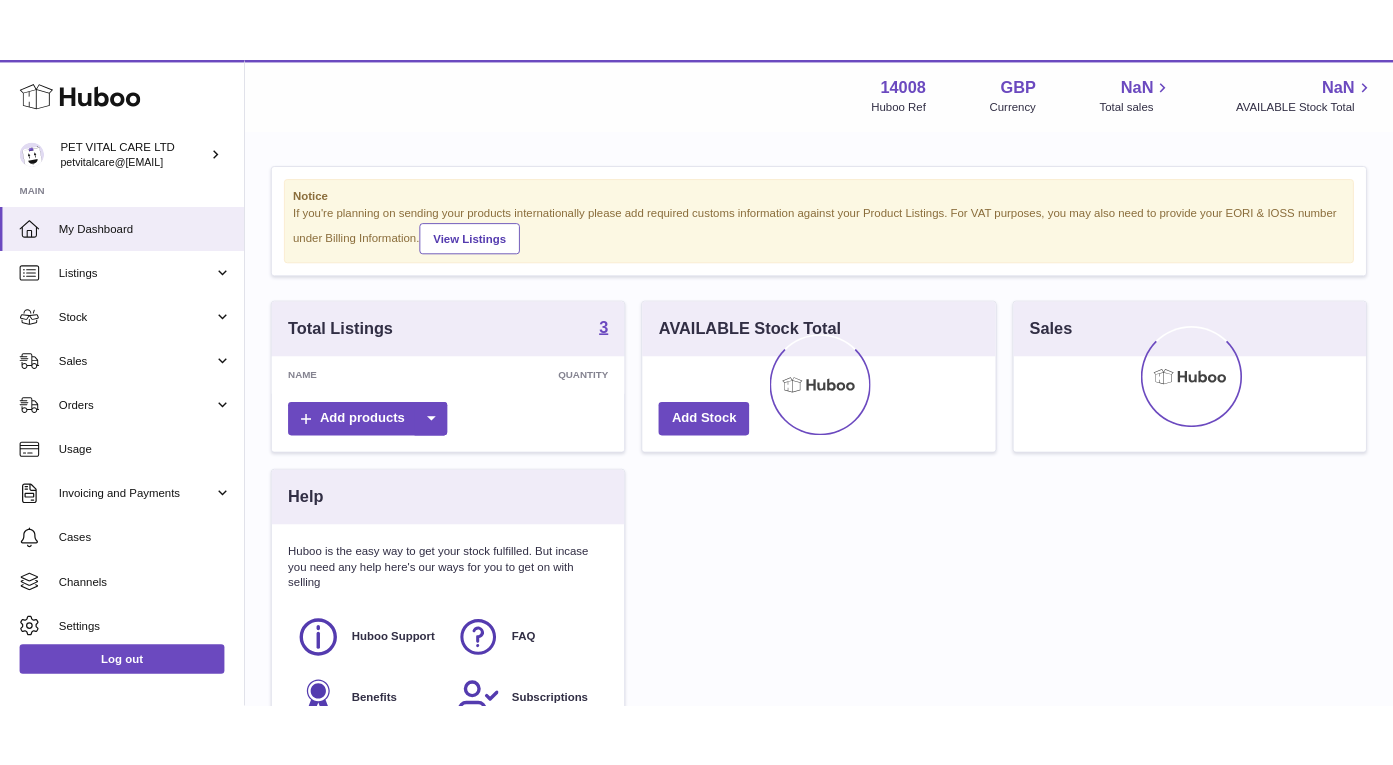 scroll, scrollTop: 0, scrollLeft: 0, axis: both 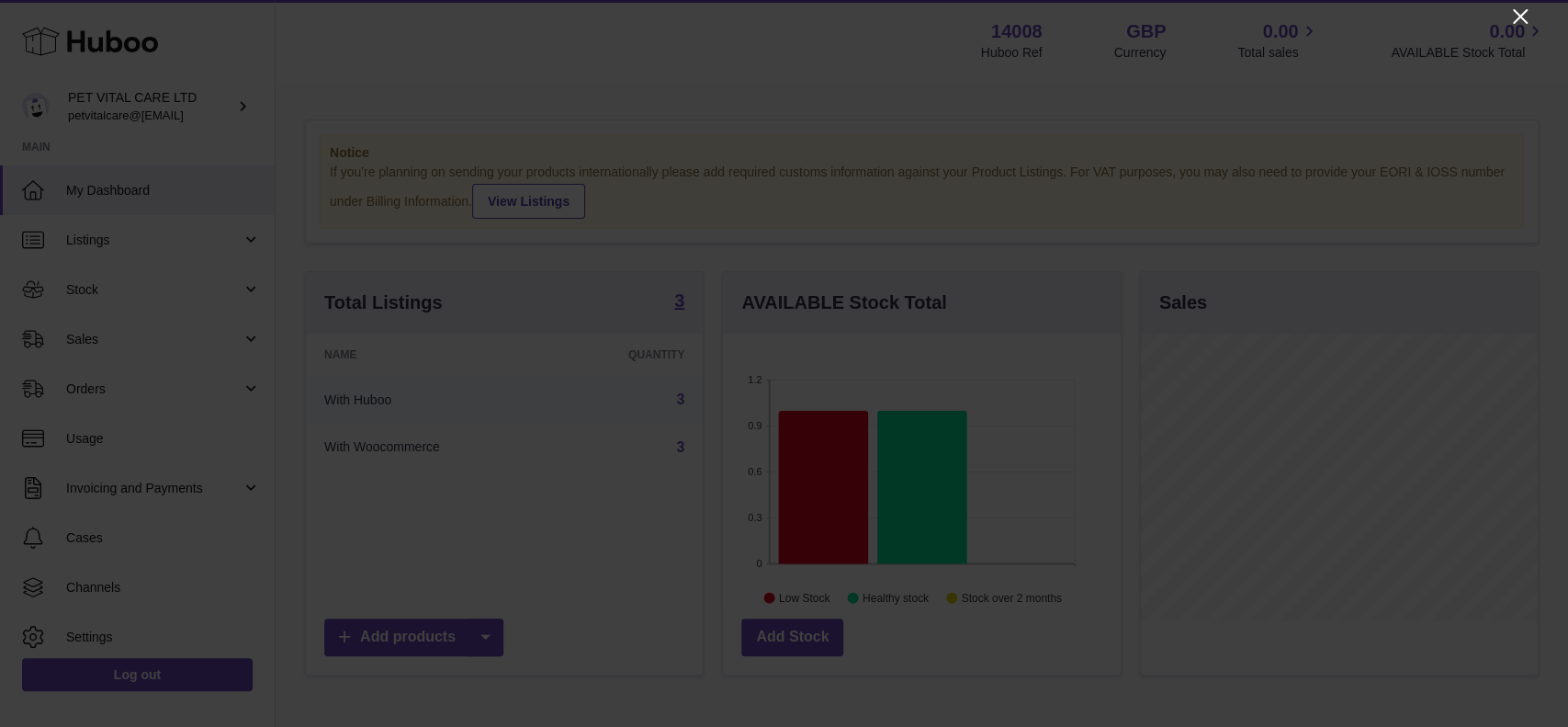 click 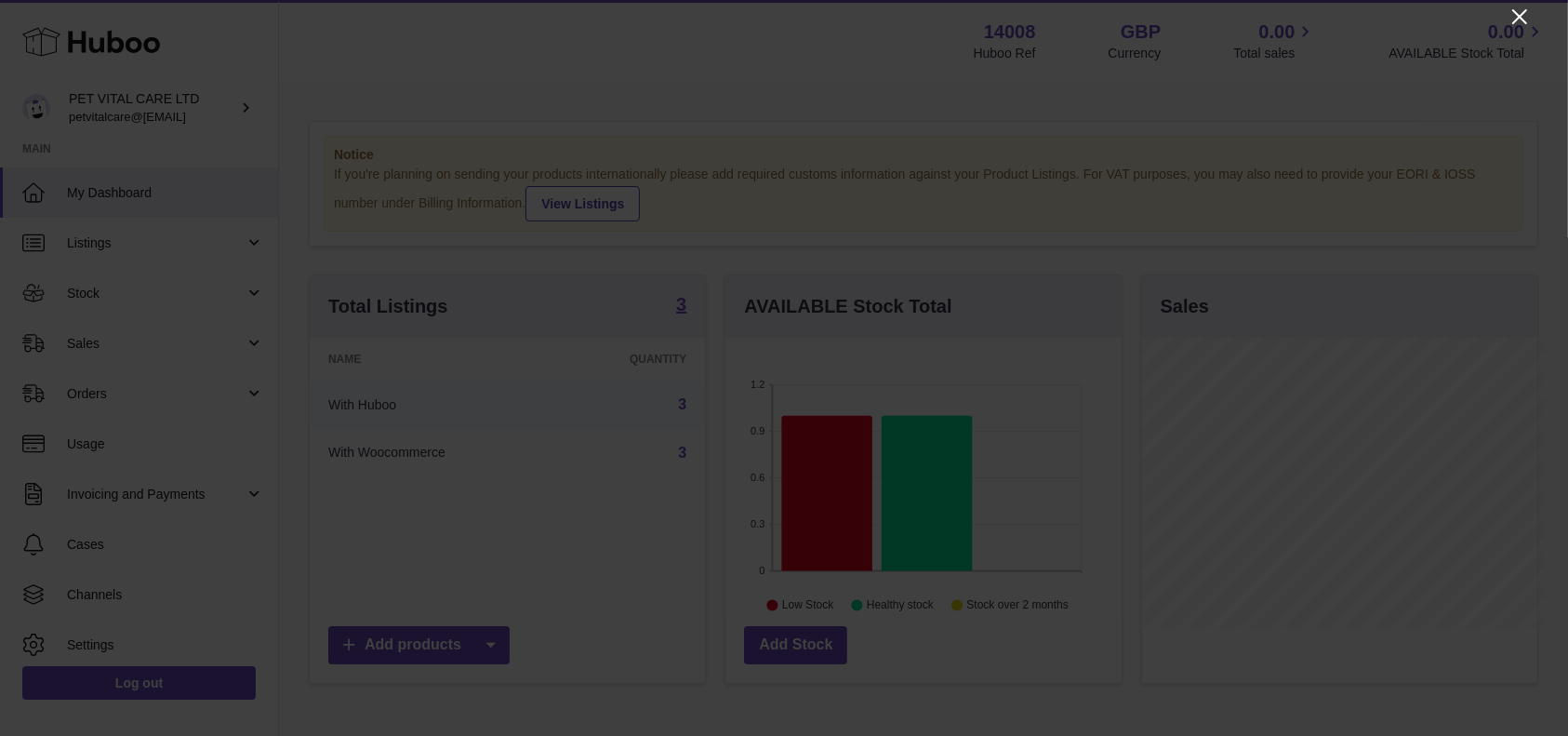 scroll, scrollTop: 290, scrollLeft: 395, axis: both 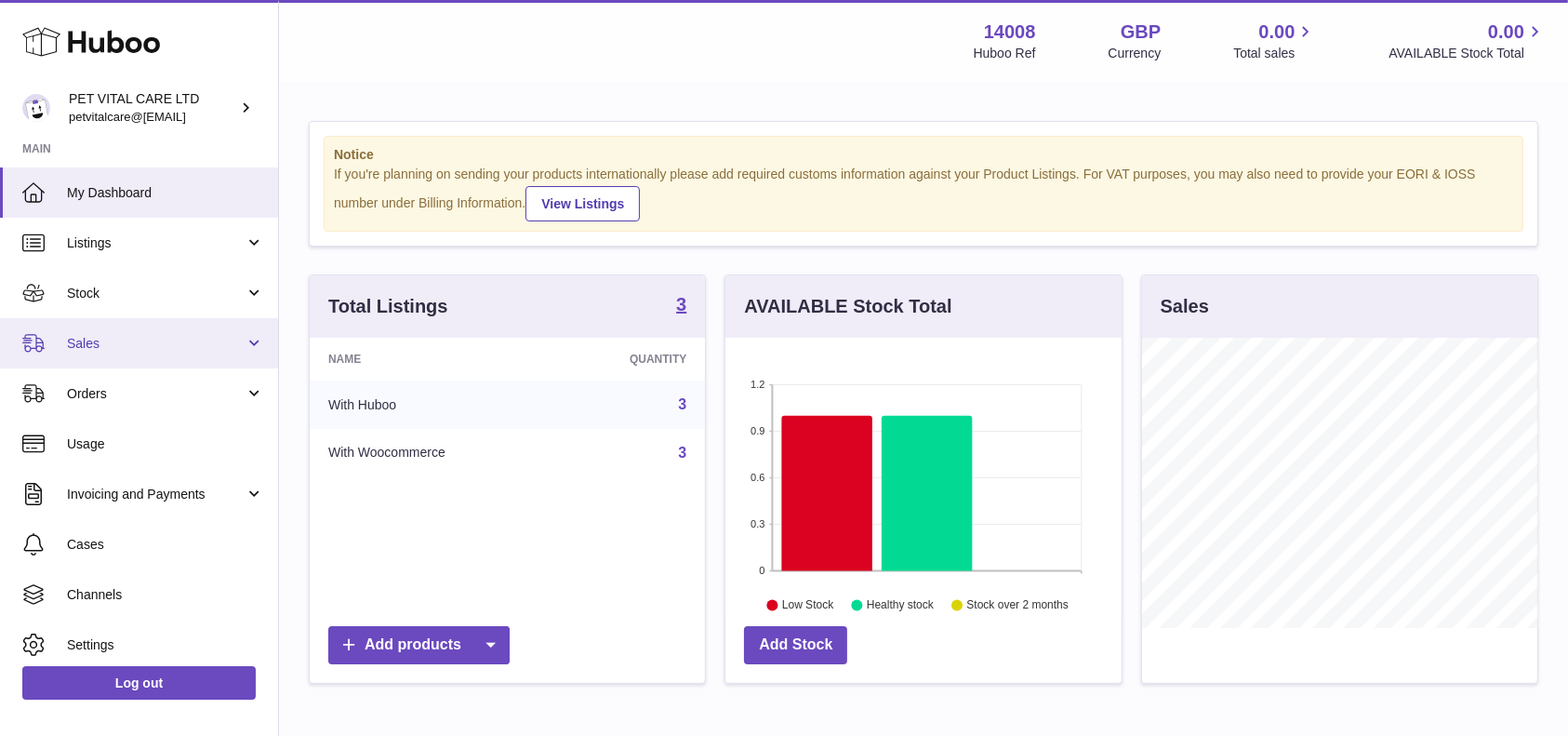click on "Sales" at bounding box center [155, 343] 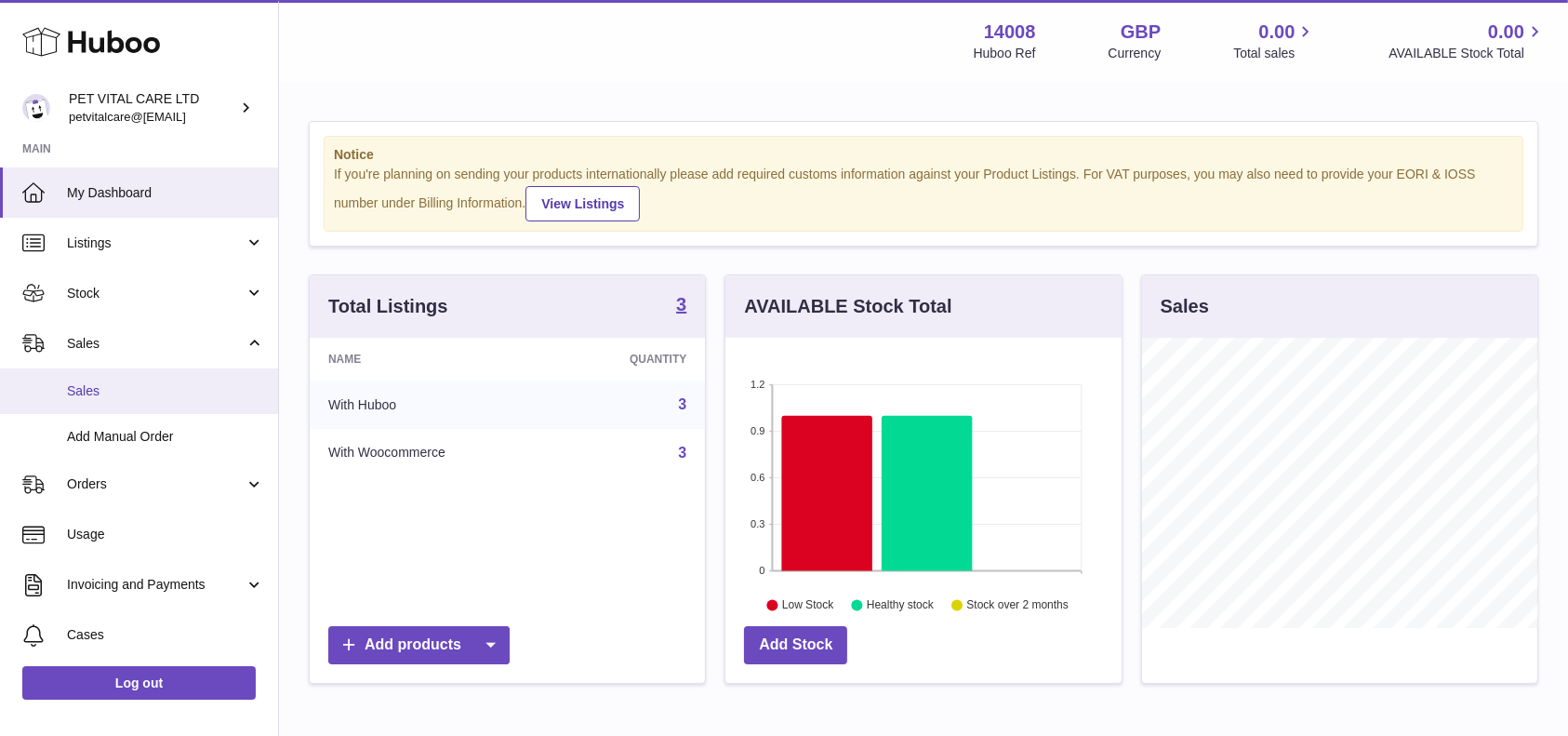 click on "Sales" at bounding box center (139, 391) 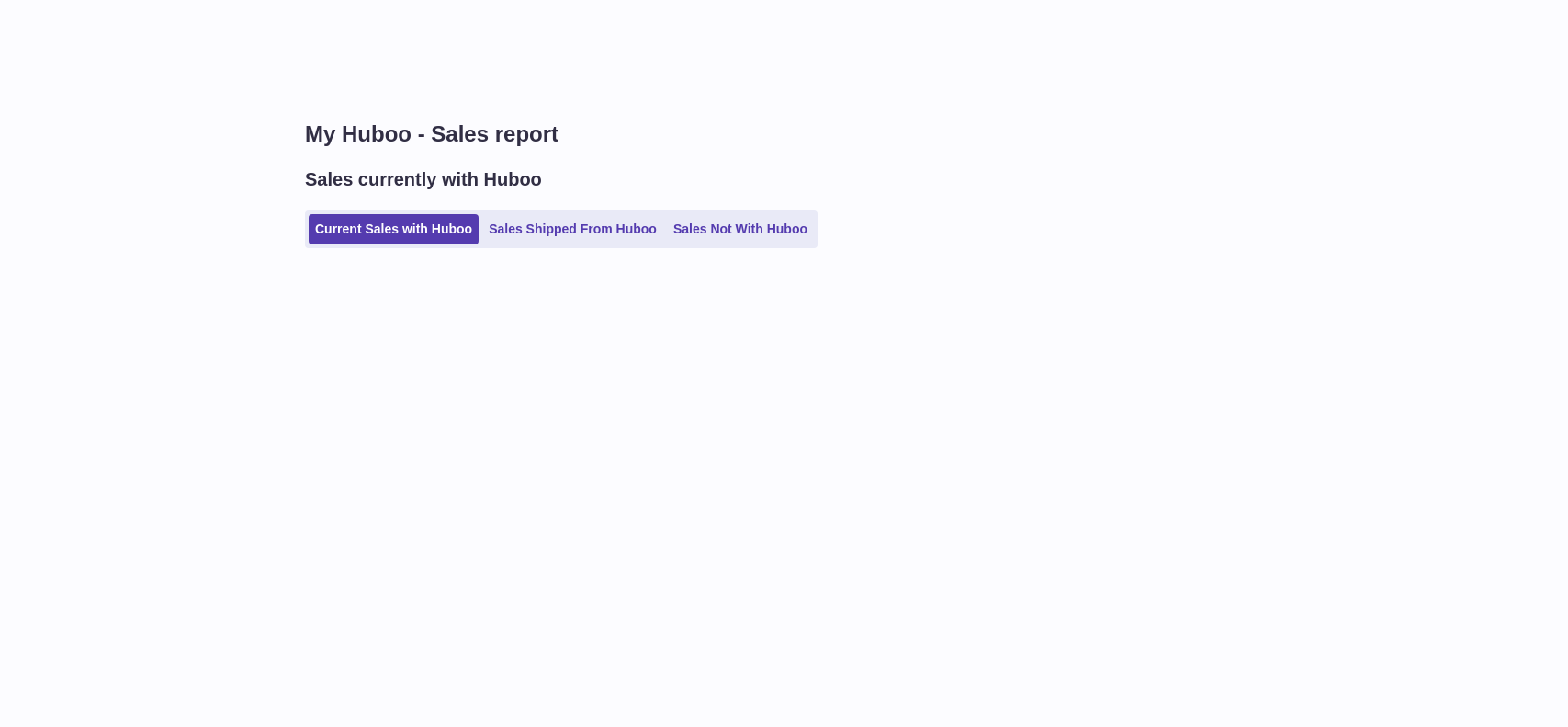 scroll, scrollTop: 0, scrollLeft: 0, axis: both 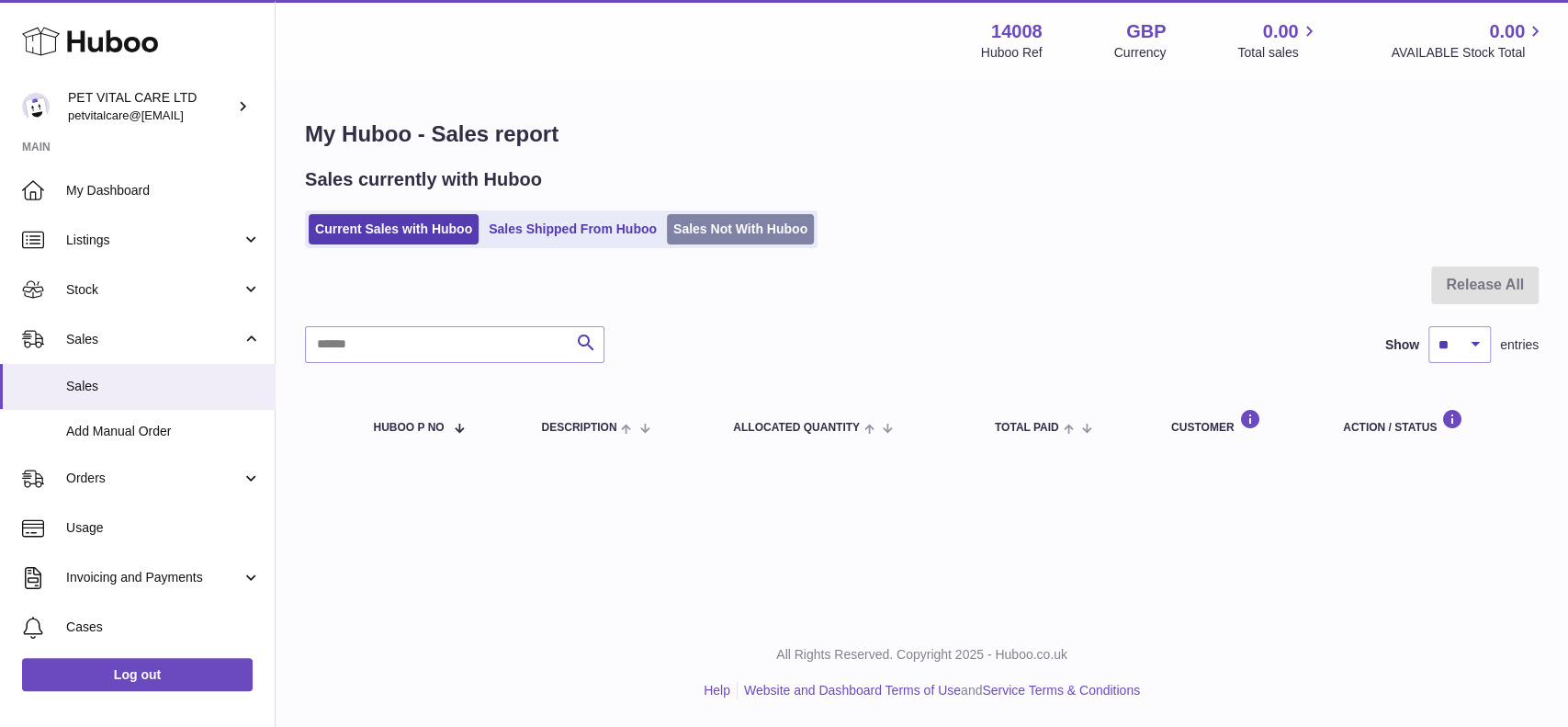 click on "Sales Not With Huboo" at bounding box center (740, 229) 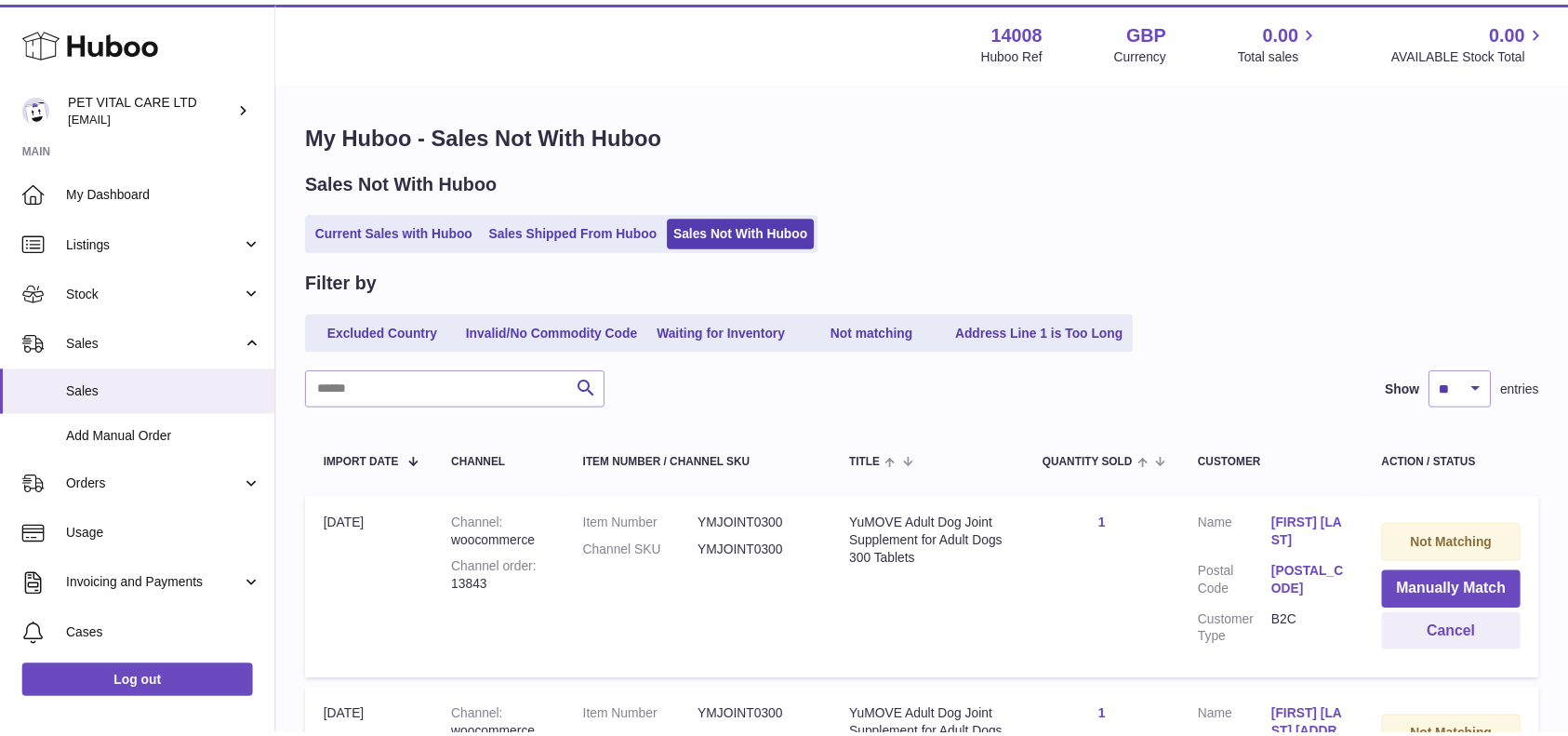 scroll, scrollTop: 0, scrollLeft: 0, axis: both 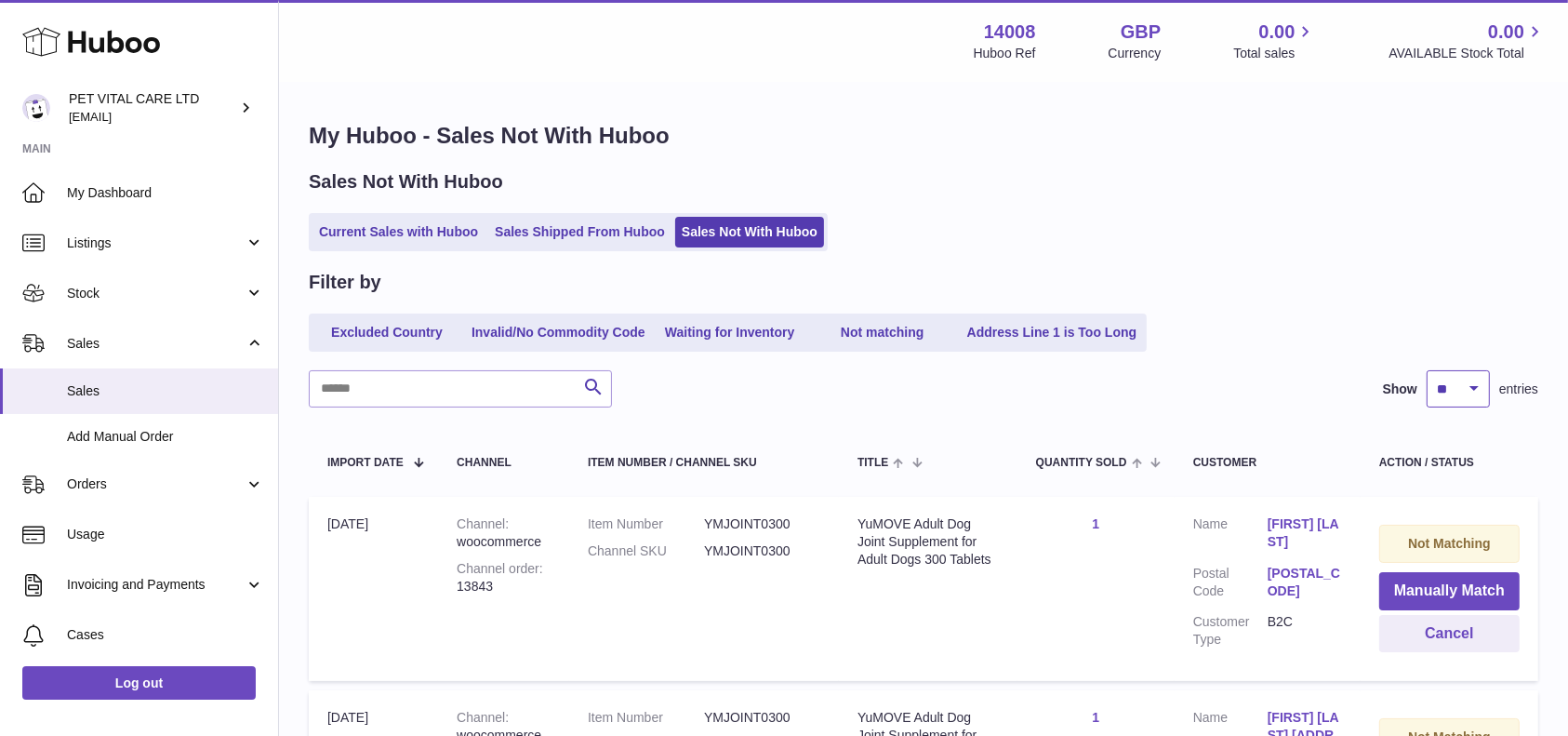 click on "** ** ** ***" at bounding box center [1458, 389] 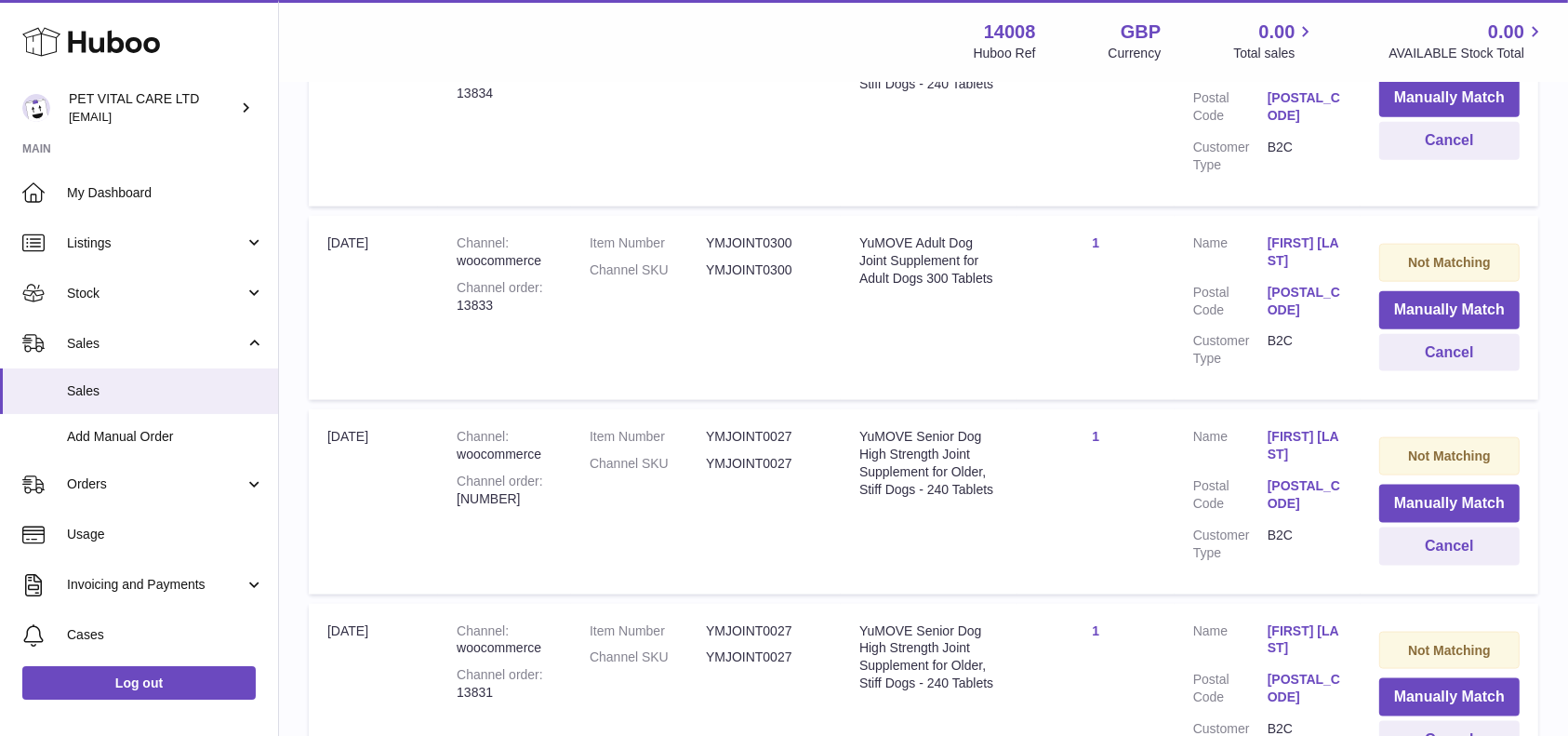 scroll, scrollTop: 2428, scrollLeft: 0, axis: vertical 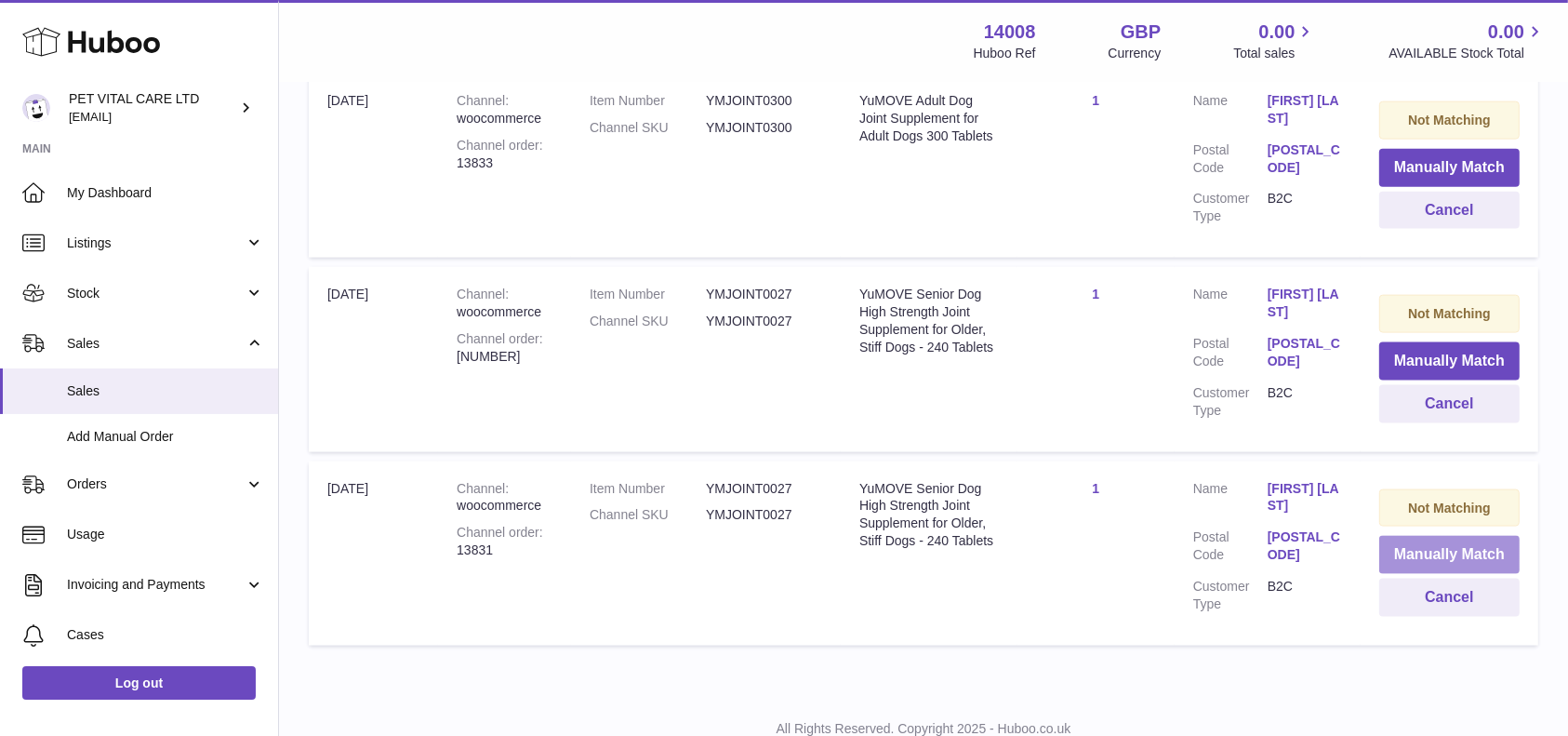 click on "Manually Match" at bounding box center (1449, 555) 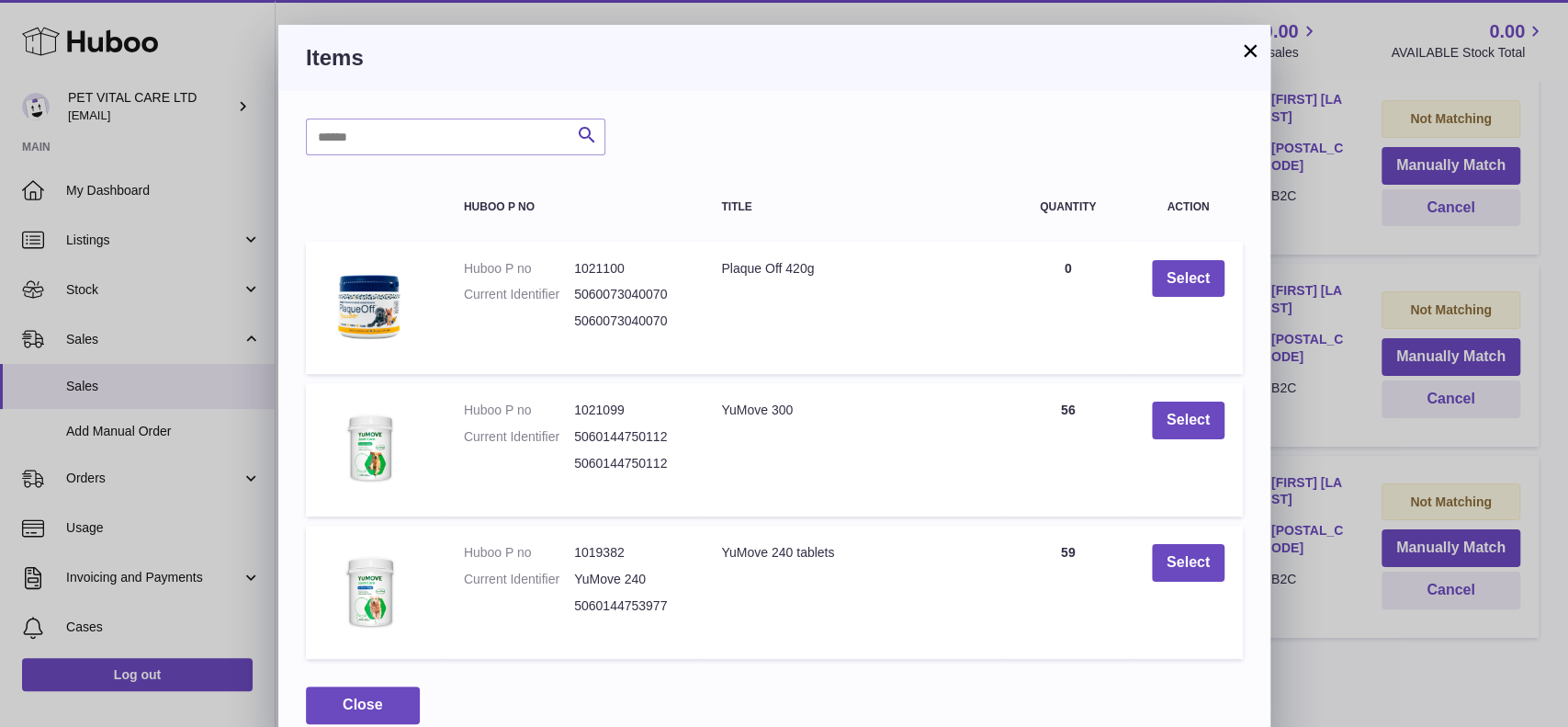 click on "×" at bounding box center (1250, 51) 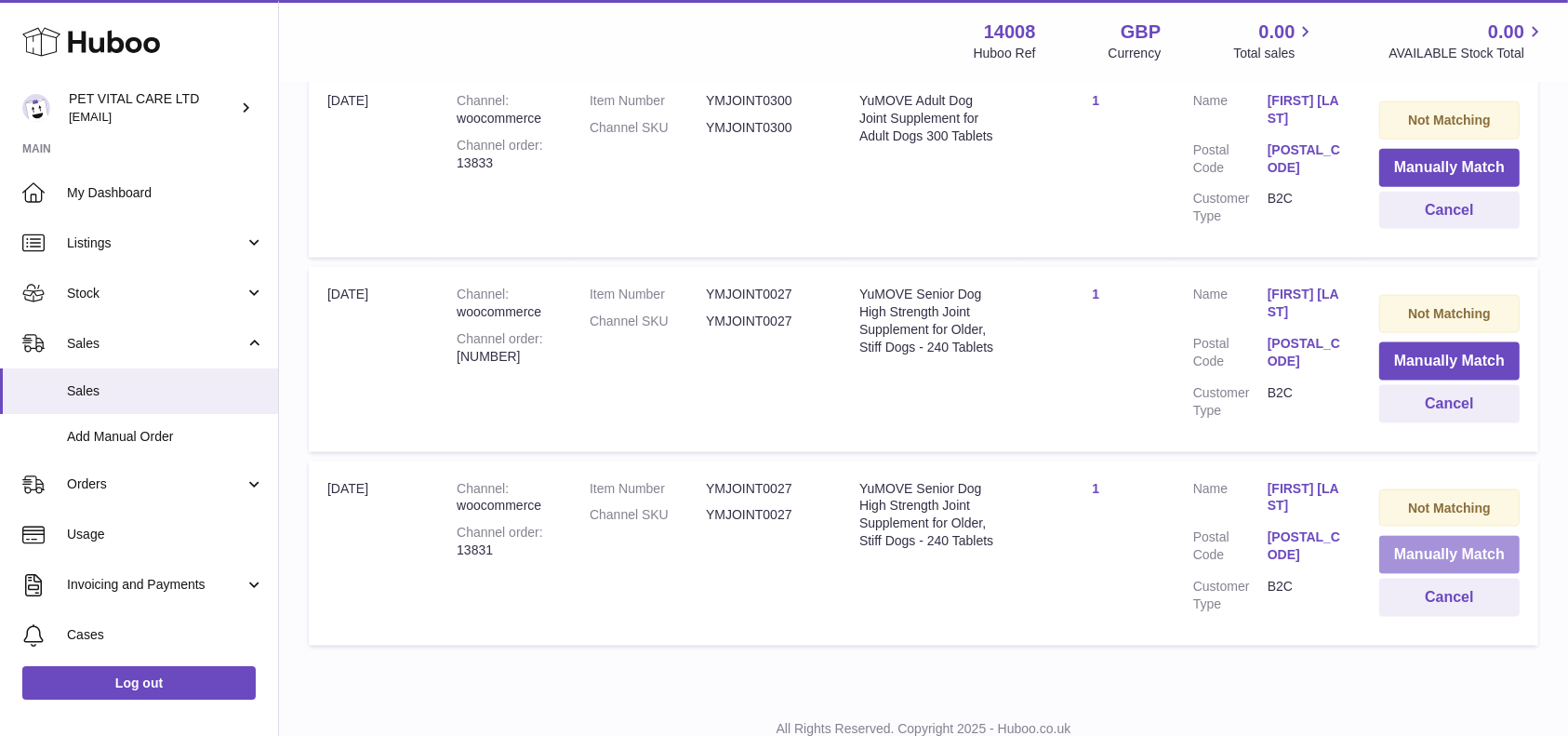 click on "Manually Match" at bounding box center (1449, 555) 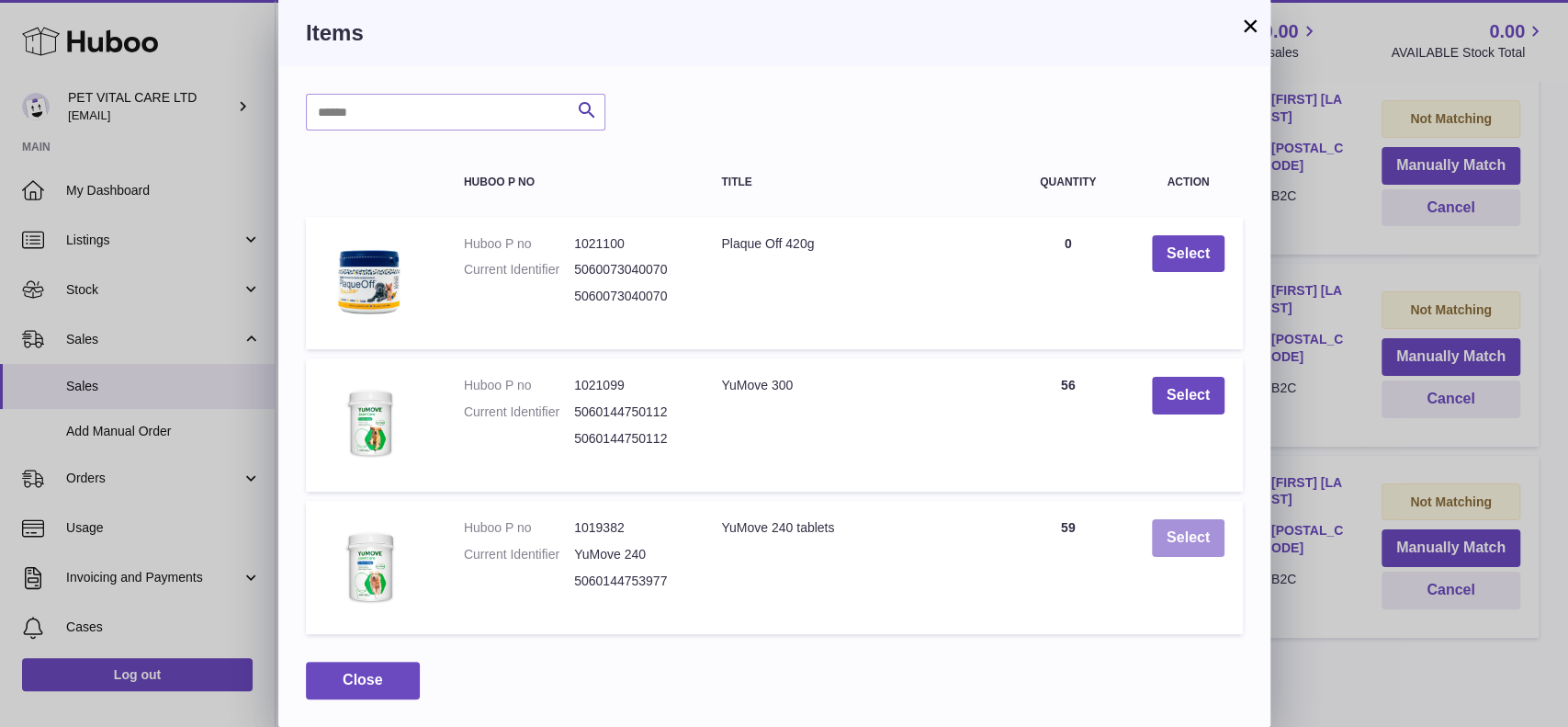 click on "Select" at bounding box center (1188, 538) 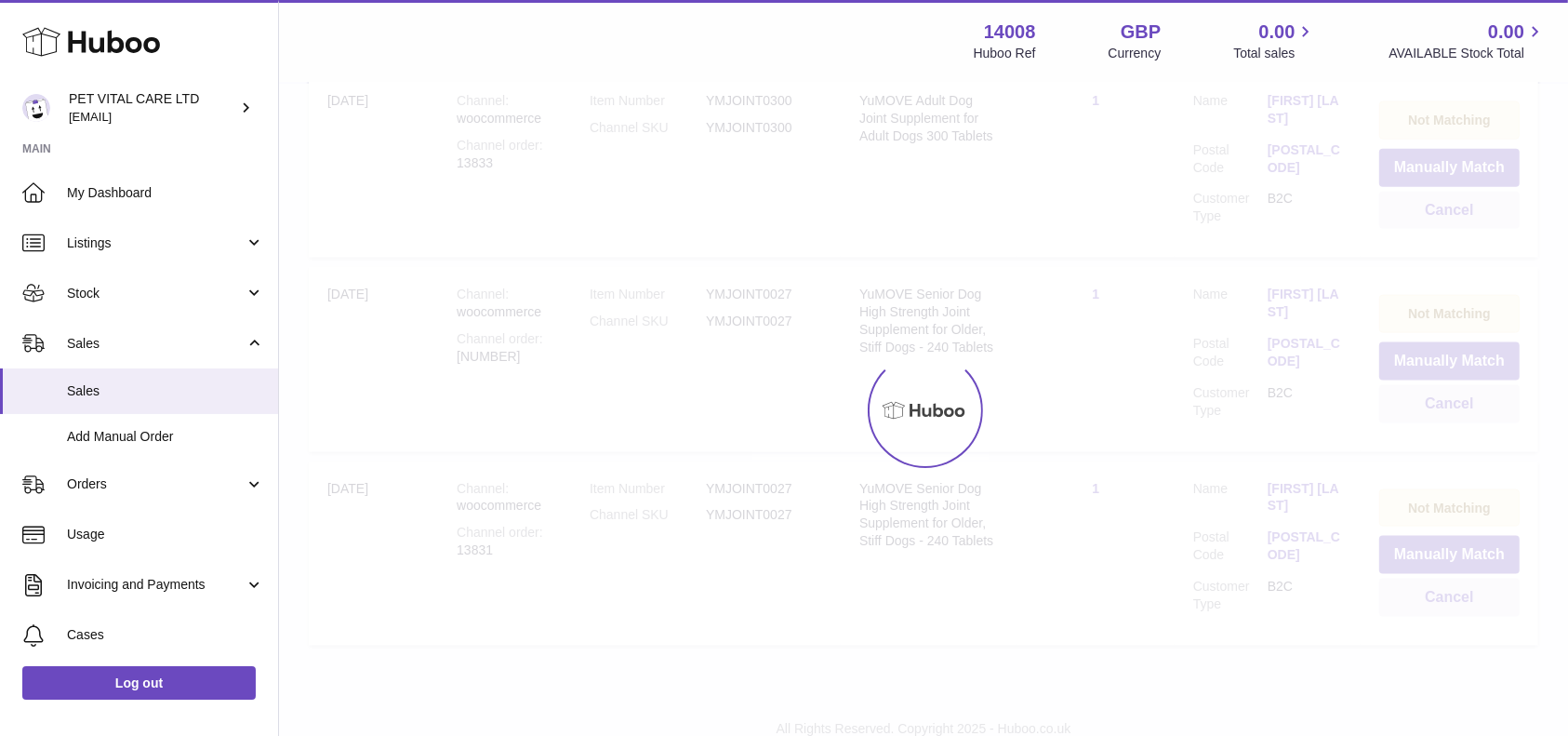 scroll, scrollTop: 2240, scrollLeft: 0, axis: vertical 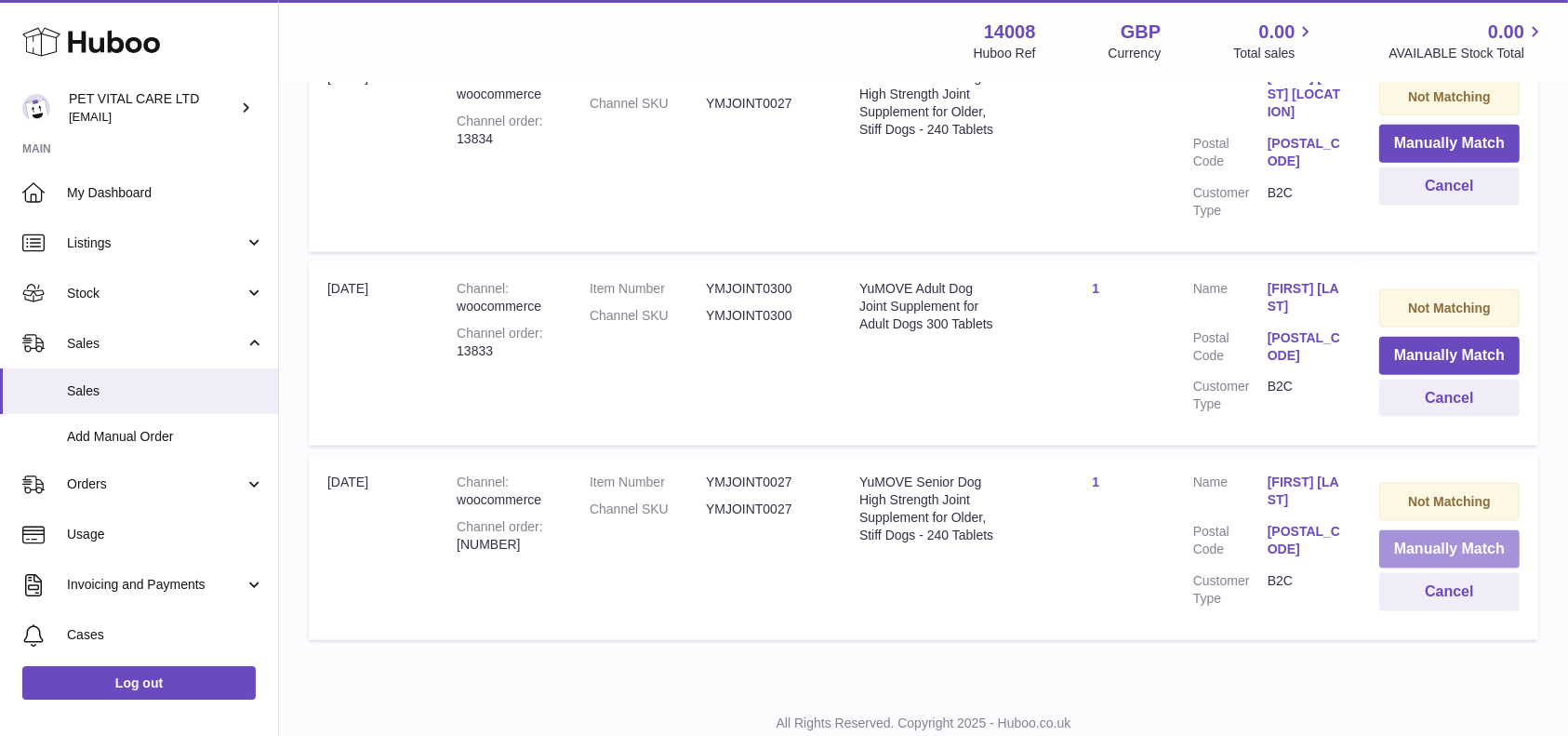 click on "Manually Match" at bounding box center (1449, 549) 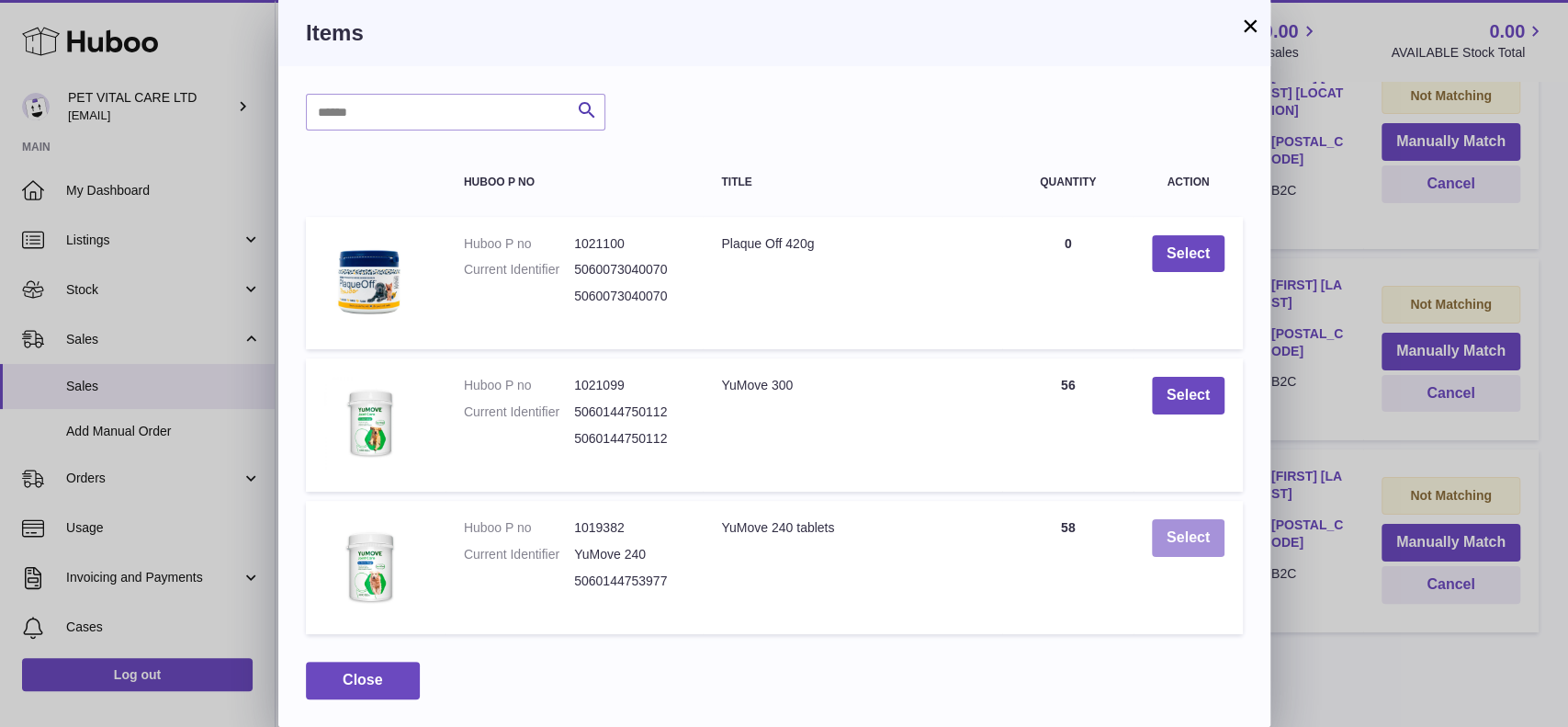 click on "Select" at bounding box center [1188, 538] 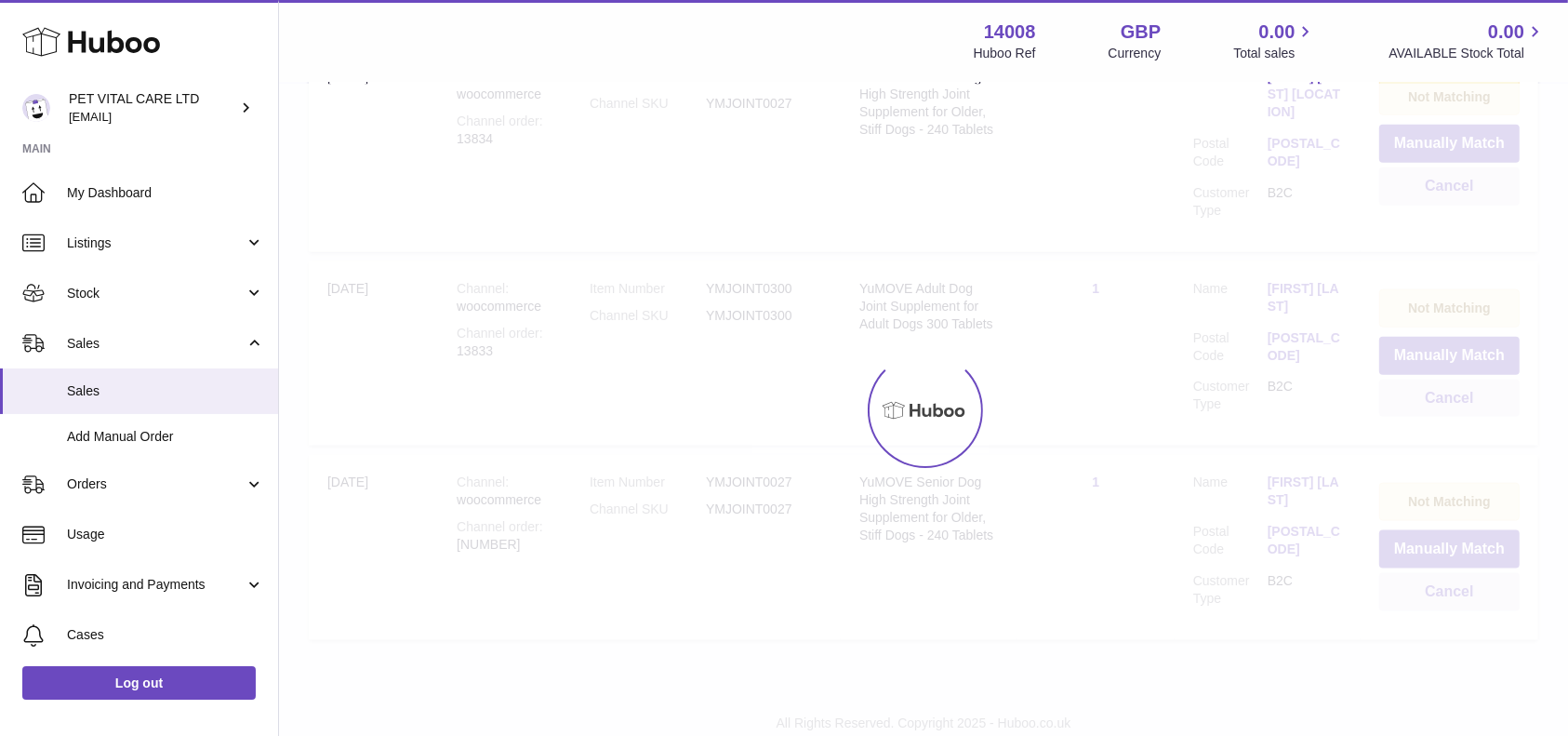scroll, scrollTop: 2050, scrollLeft: 0, axis: vertical 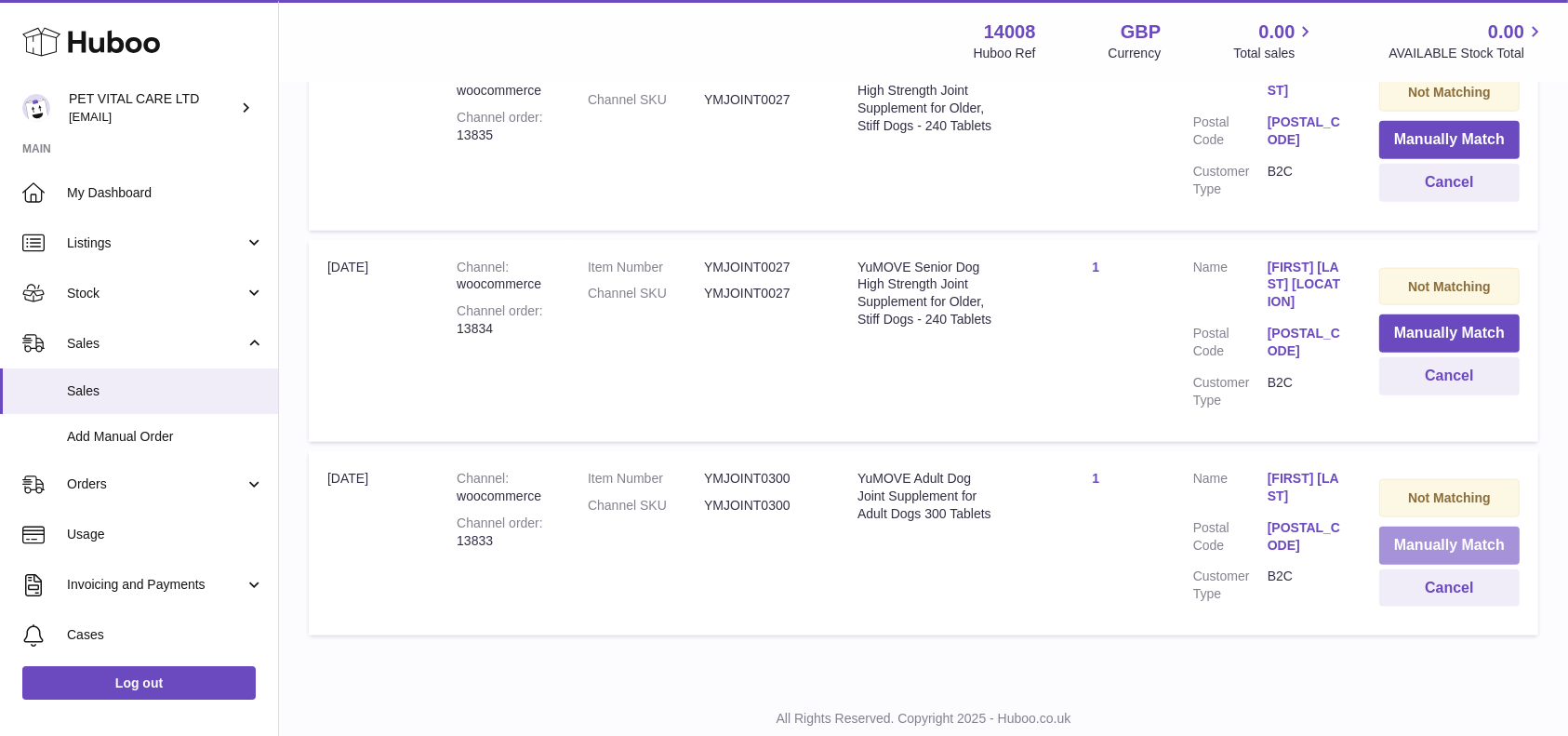 click on "Manually Match" at bounding box center (1449, 545) 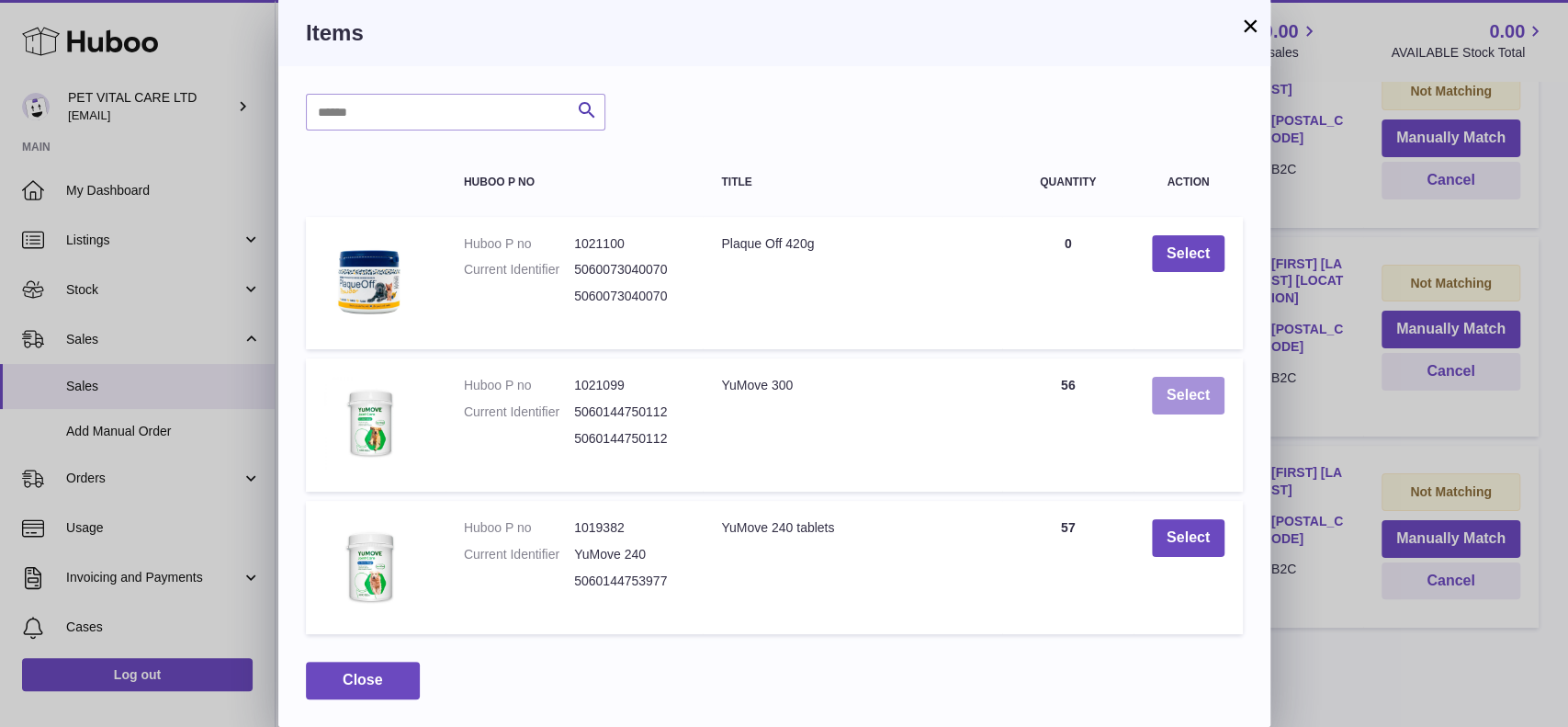 click on "Select" at bounding box center [1188, 395] 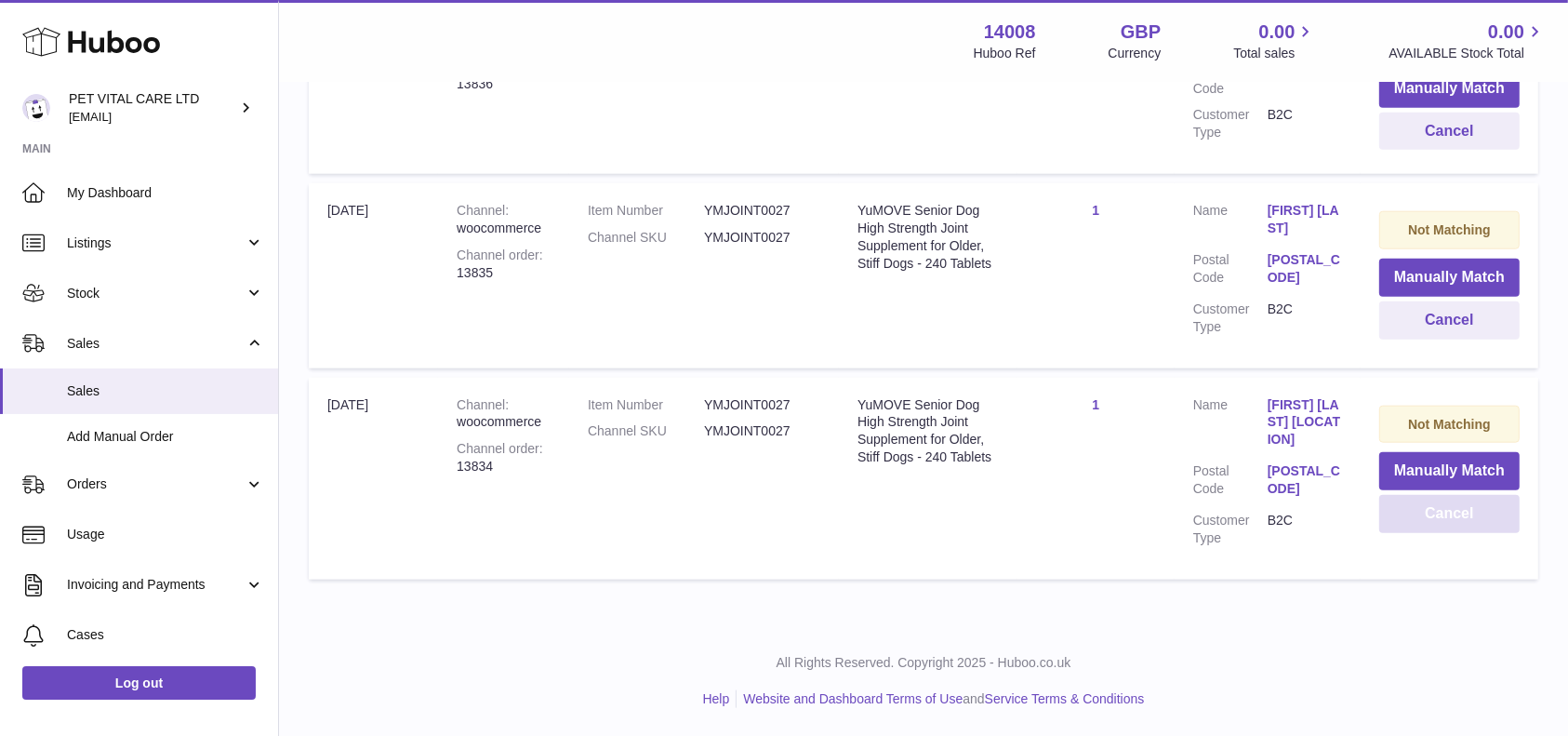 scroll, scrollTop: 1861, scrollLeft: 0, axis: vertical 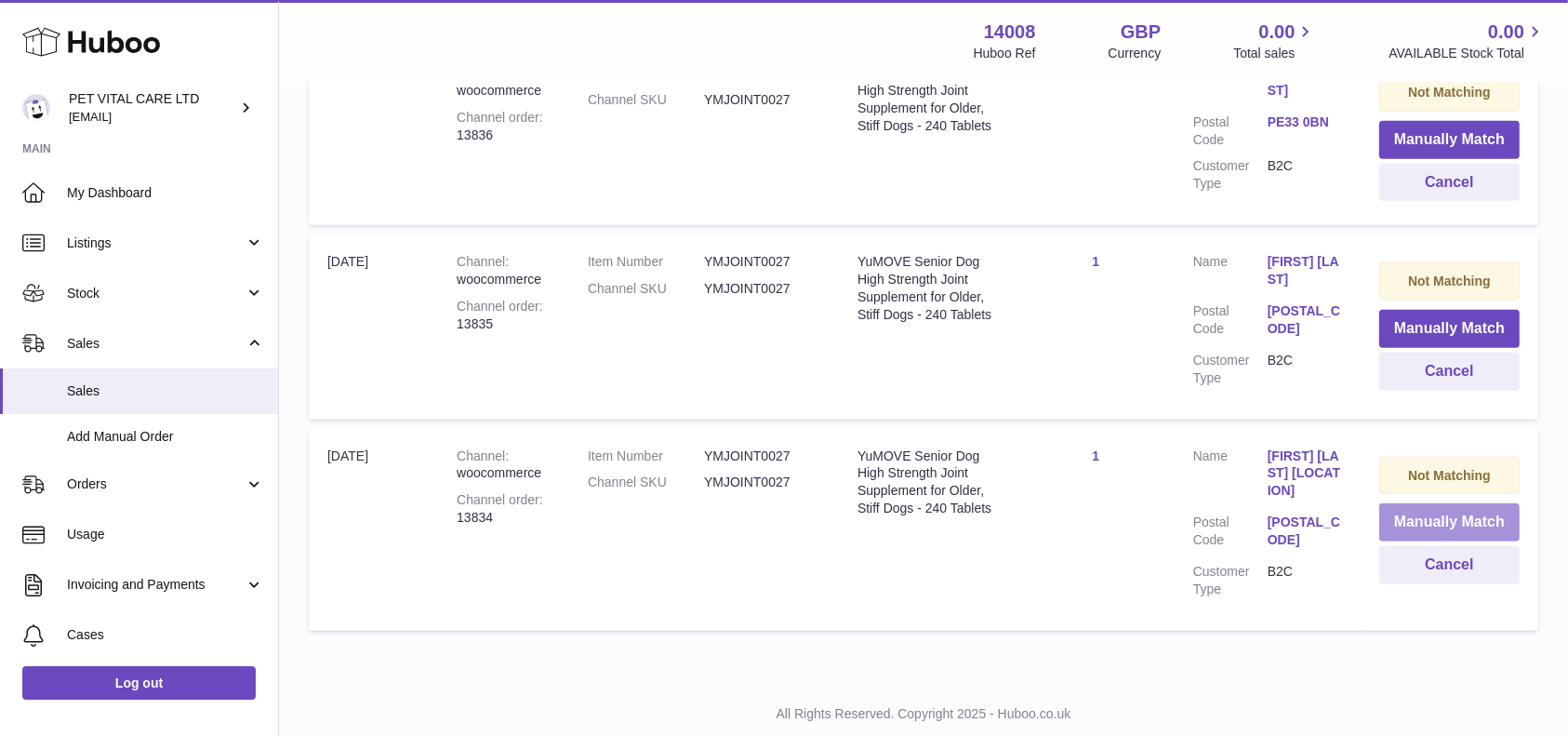 click on "Manually Match" at bounding box center [1449, 522] 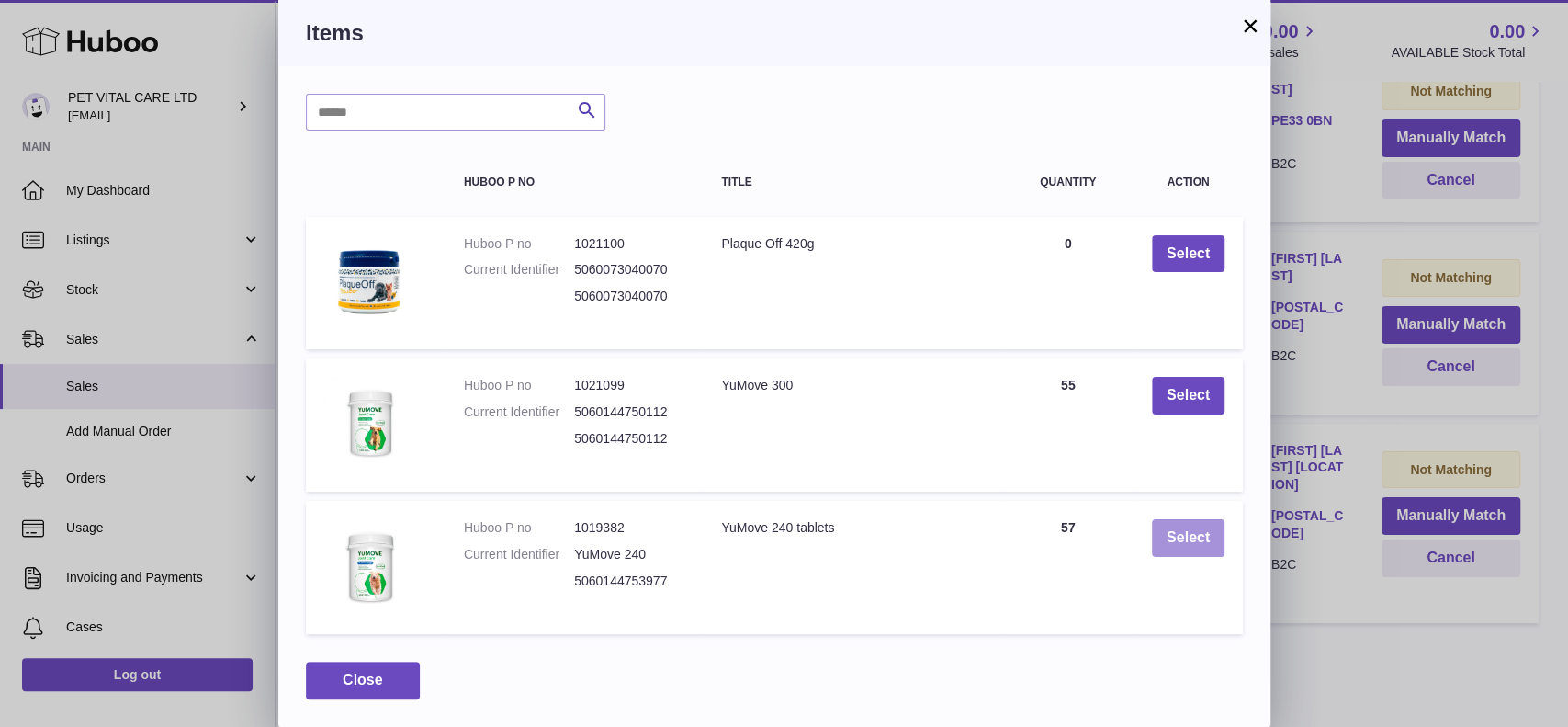 click on "Select" at bounding box center (1188, 538) 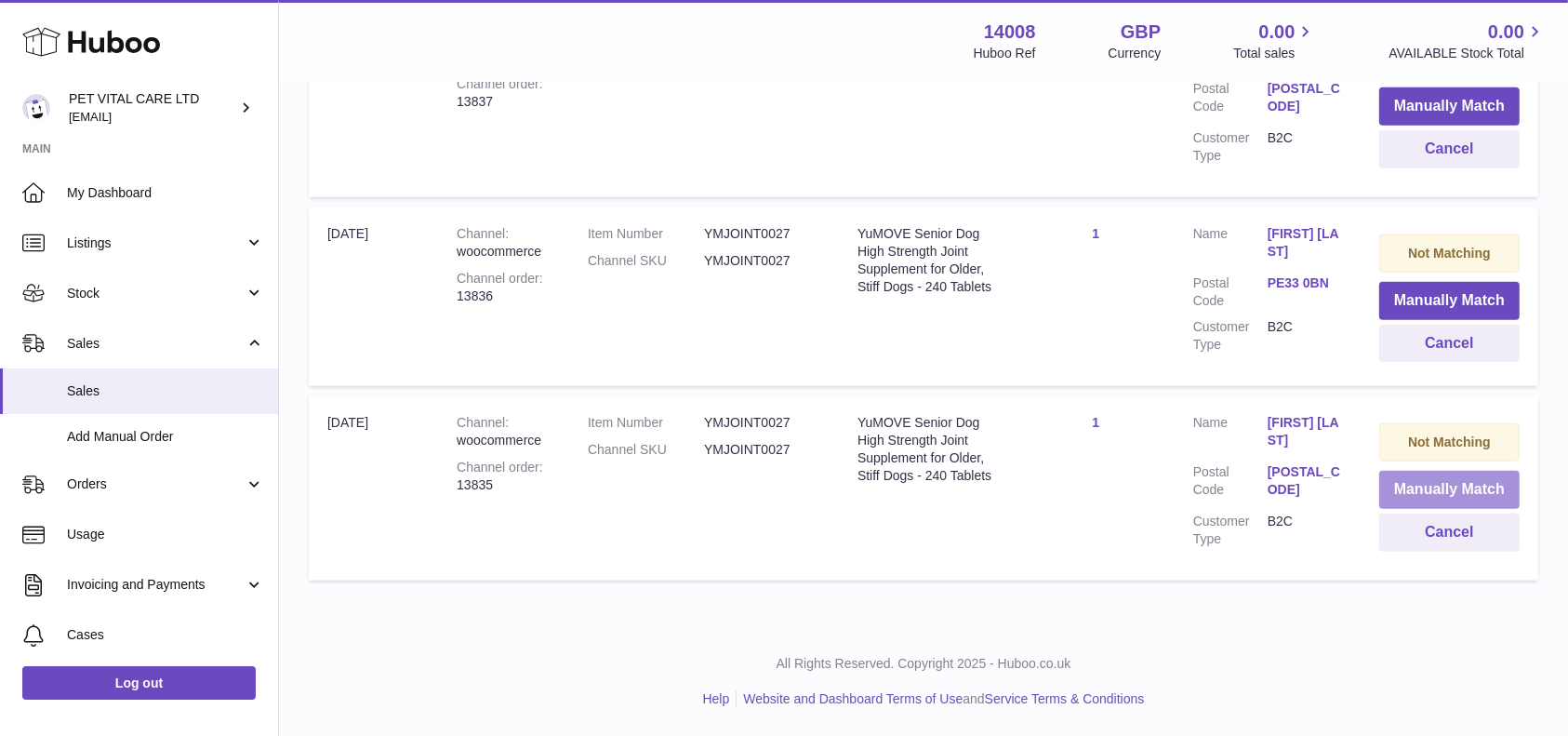scroll, scrollTop: 1654, scrollLeft: 0, axis: vertical 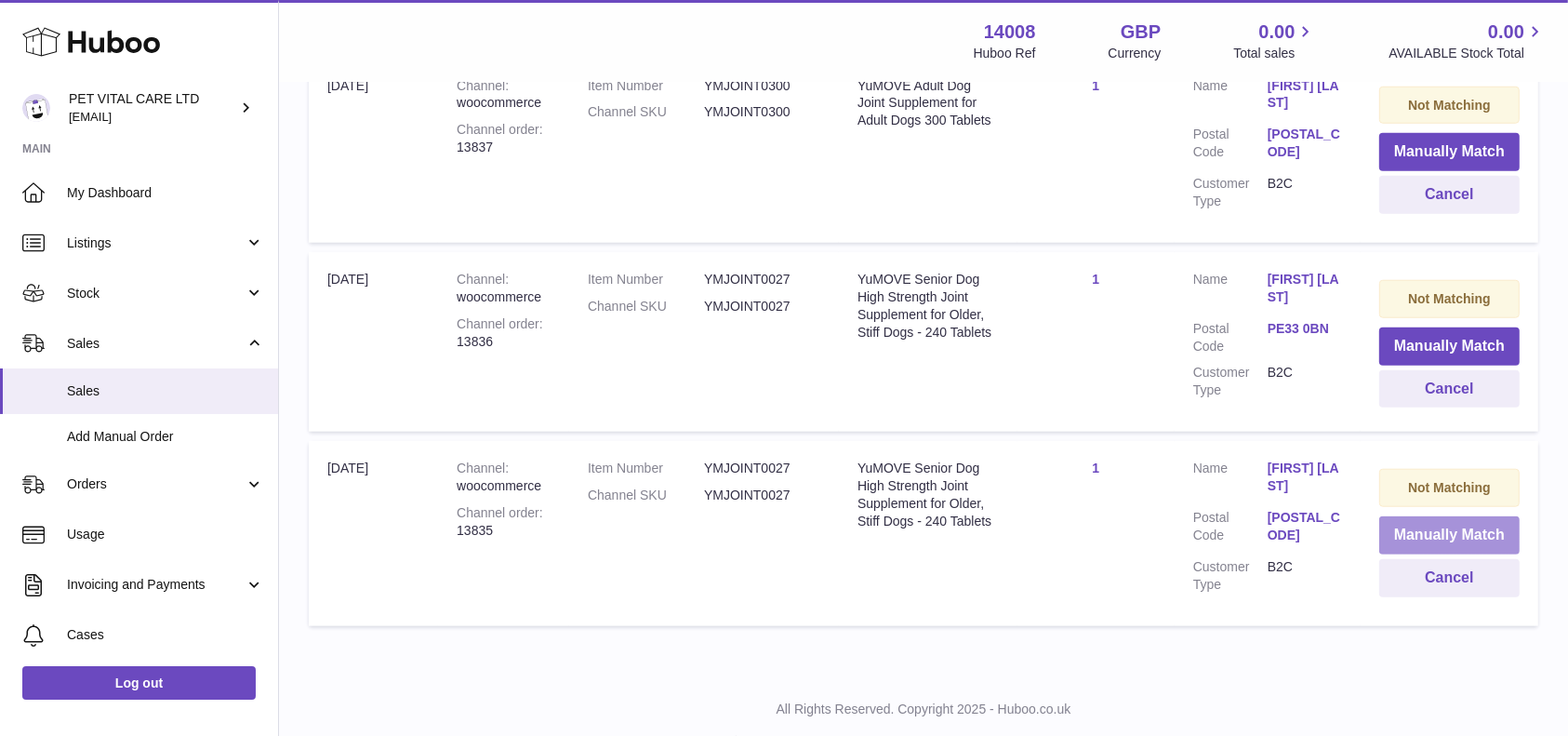 click on "Manually Match" at bounding box center [1449, 535] 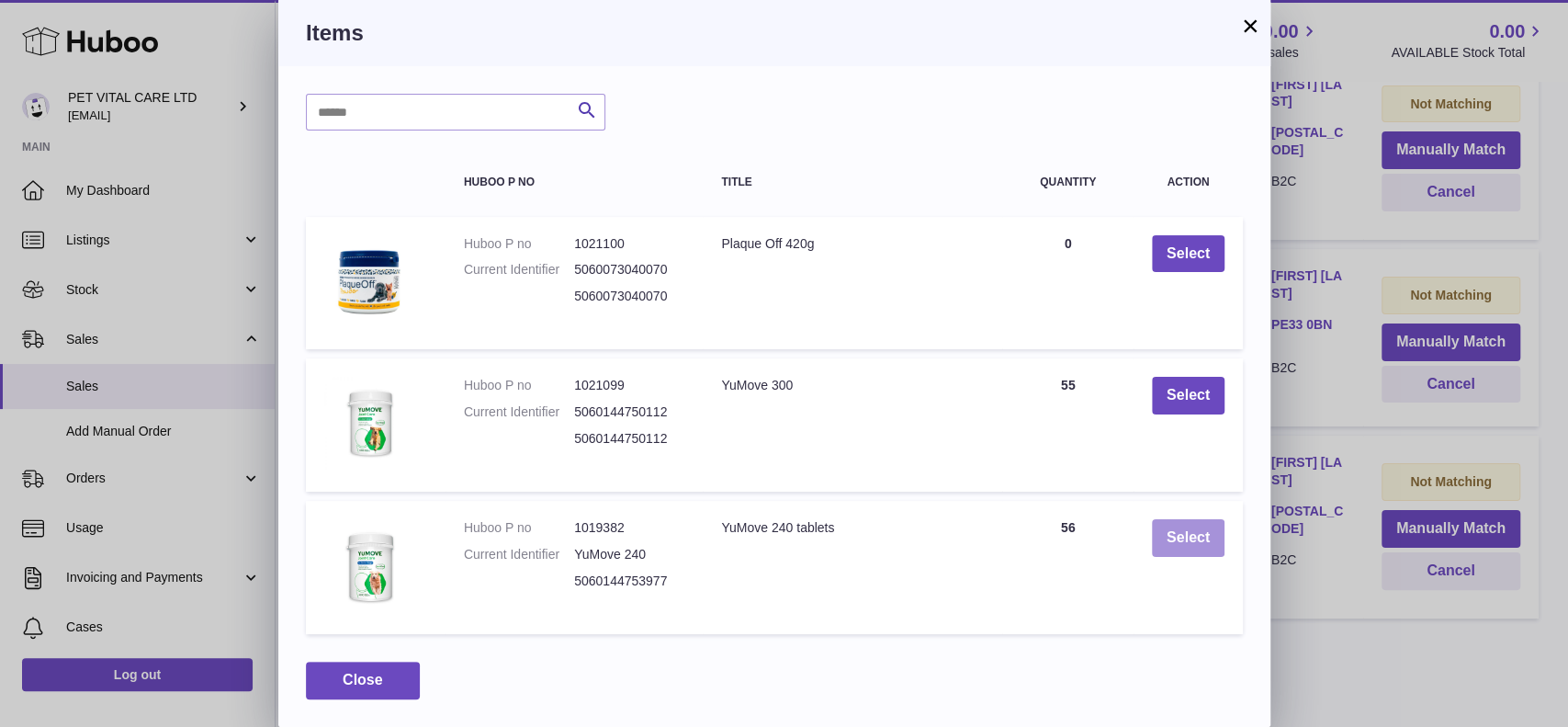click on "Select" at bounding box center (1188, 538) 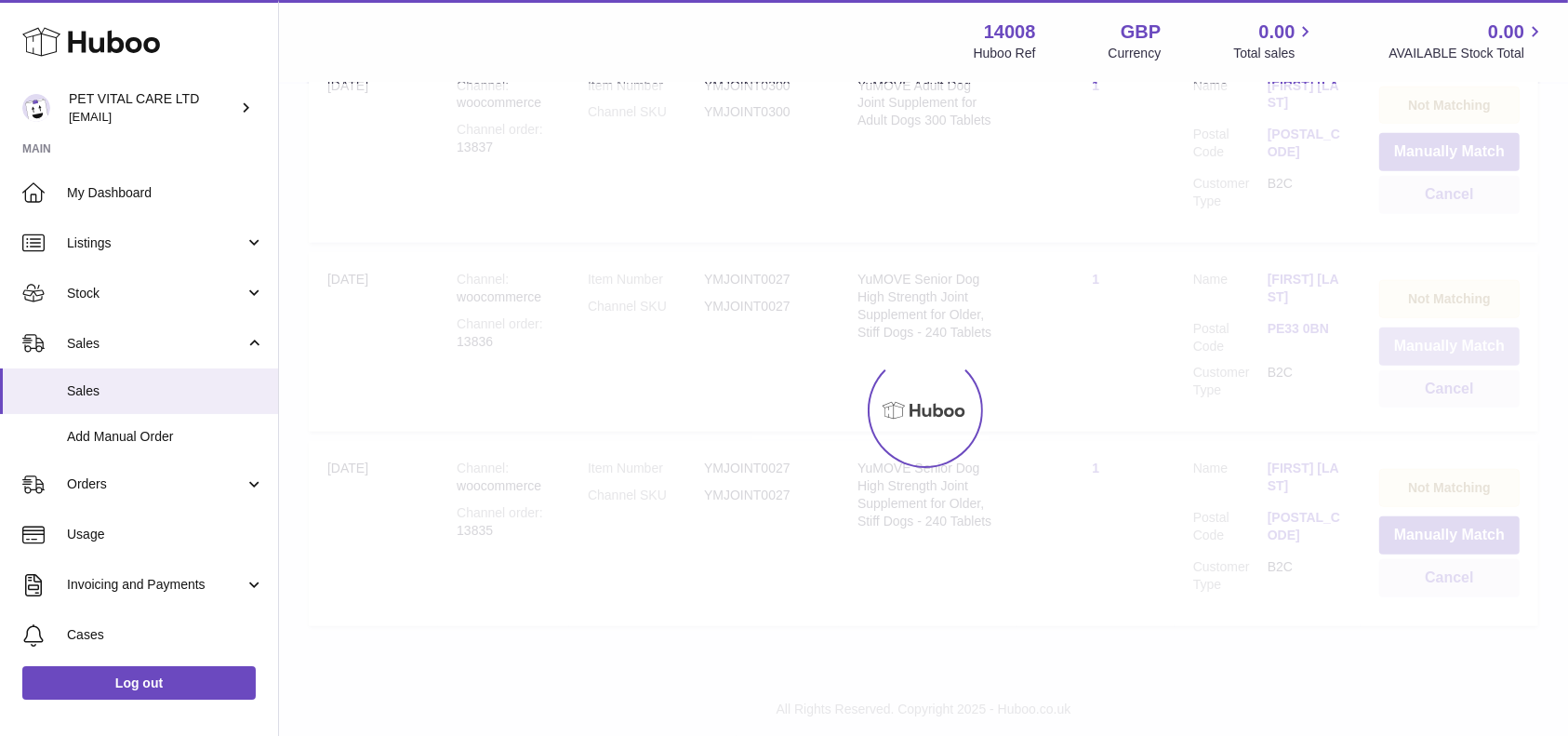 scroll, scrollTop: 1465, scrollLeft: 0, axis: vertical 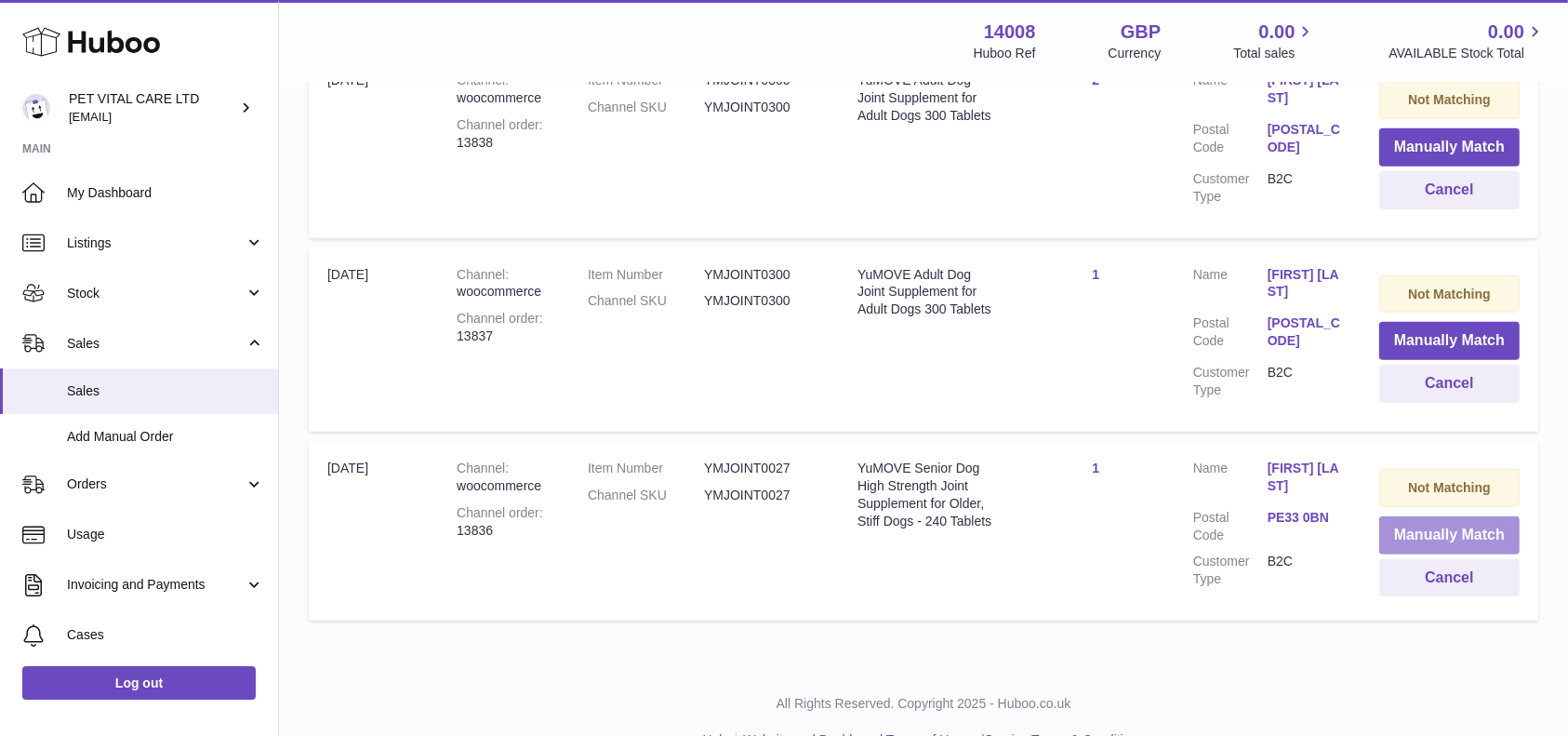 click on "Manually Match" at bounding box center (1449, 535) 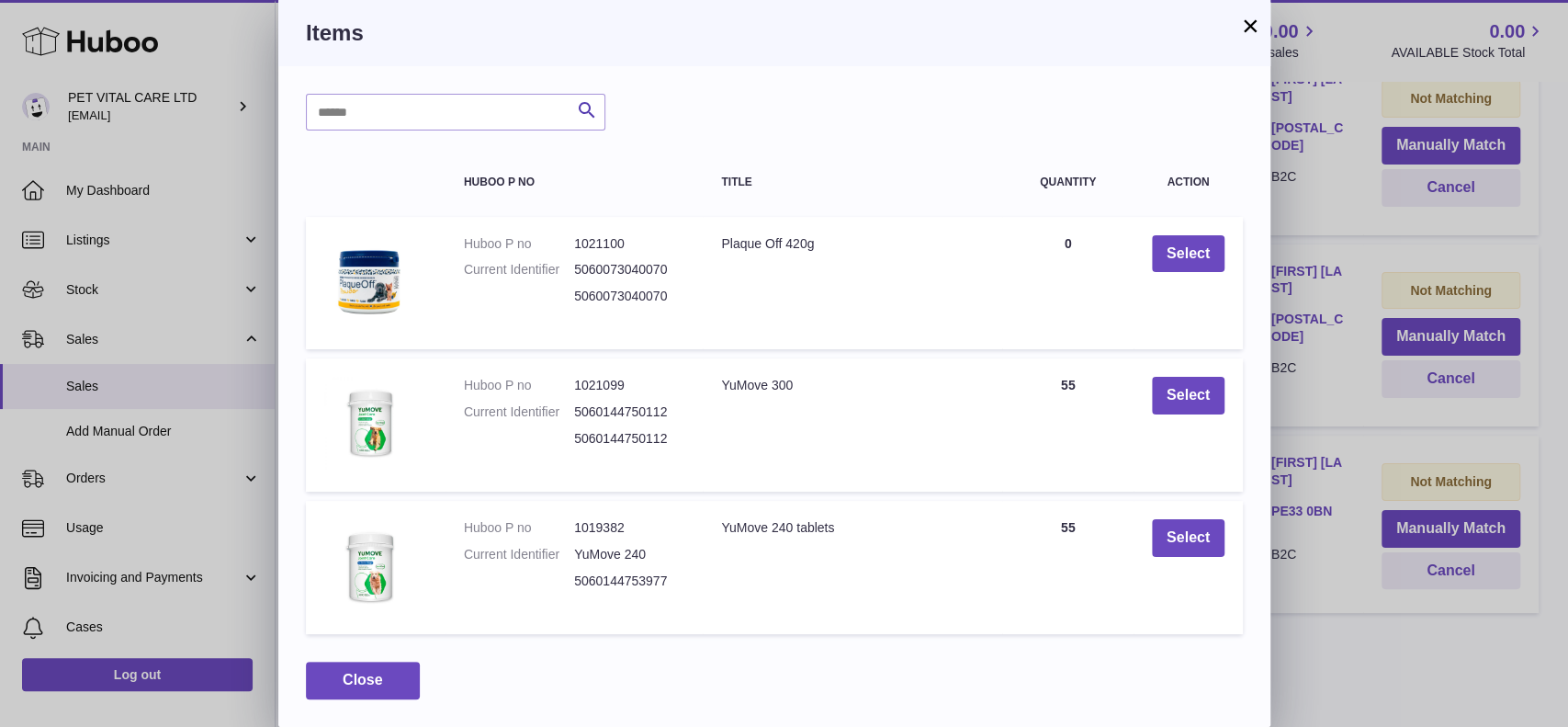 click on "Select" at bounding box center (1188, 567) 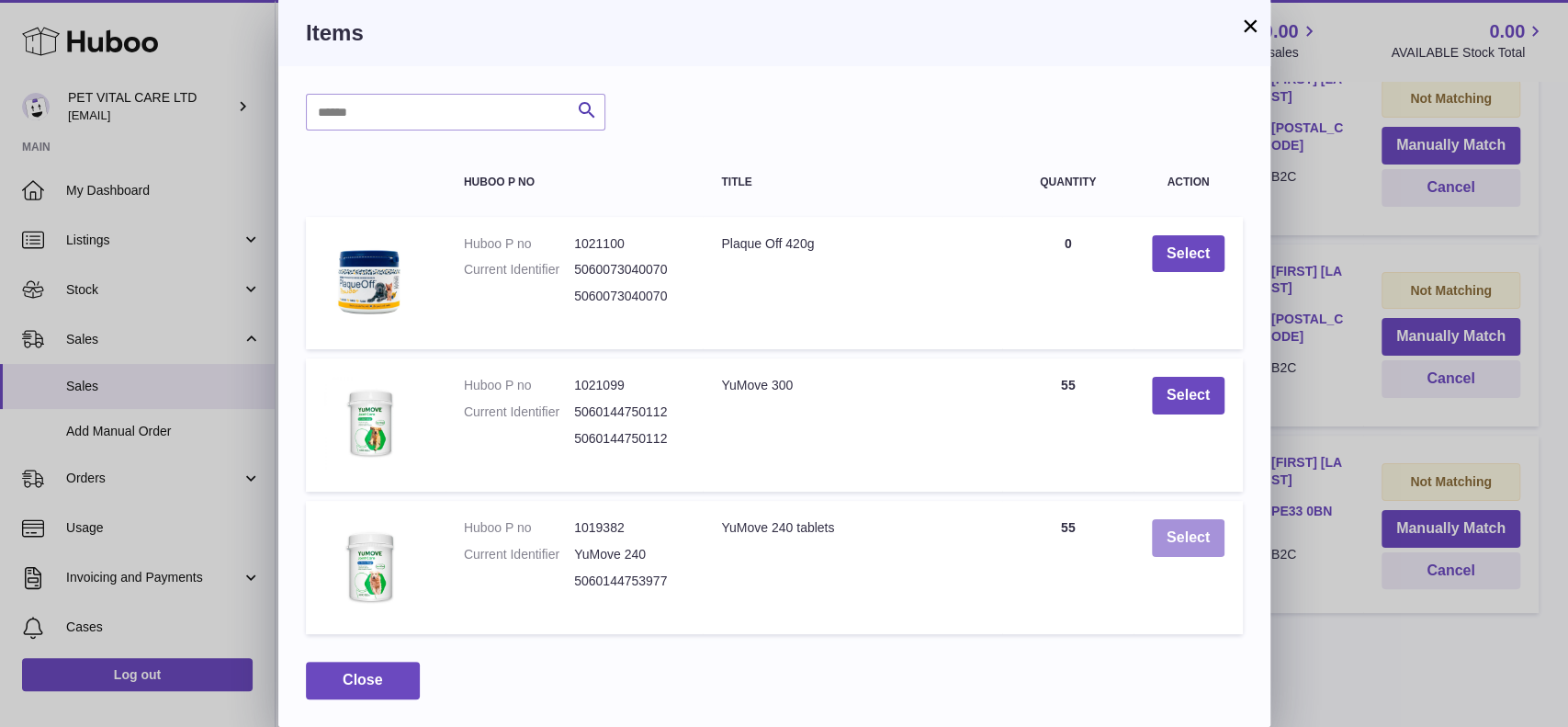 click on "Select" at bounding box center [1188, 538] 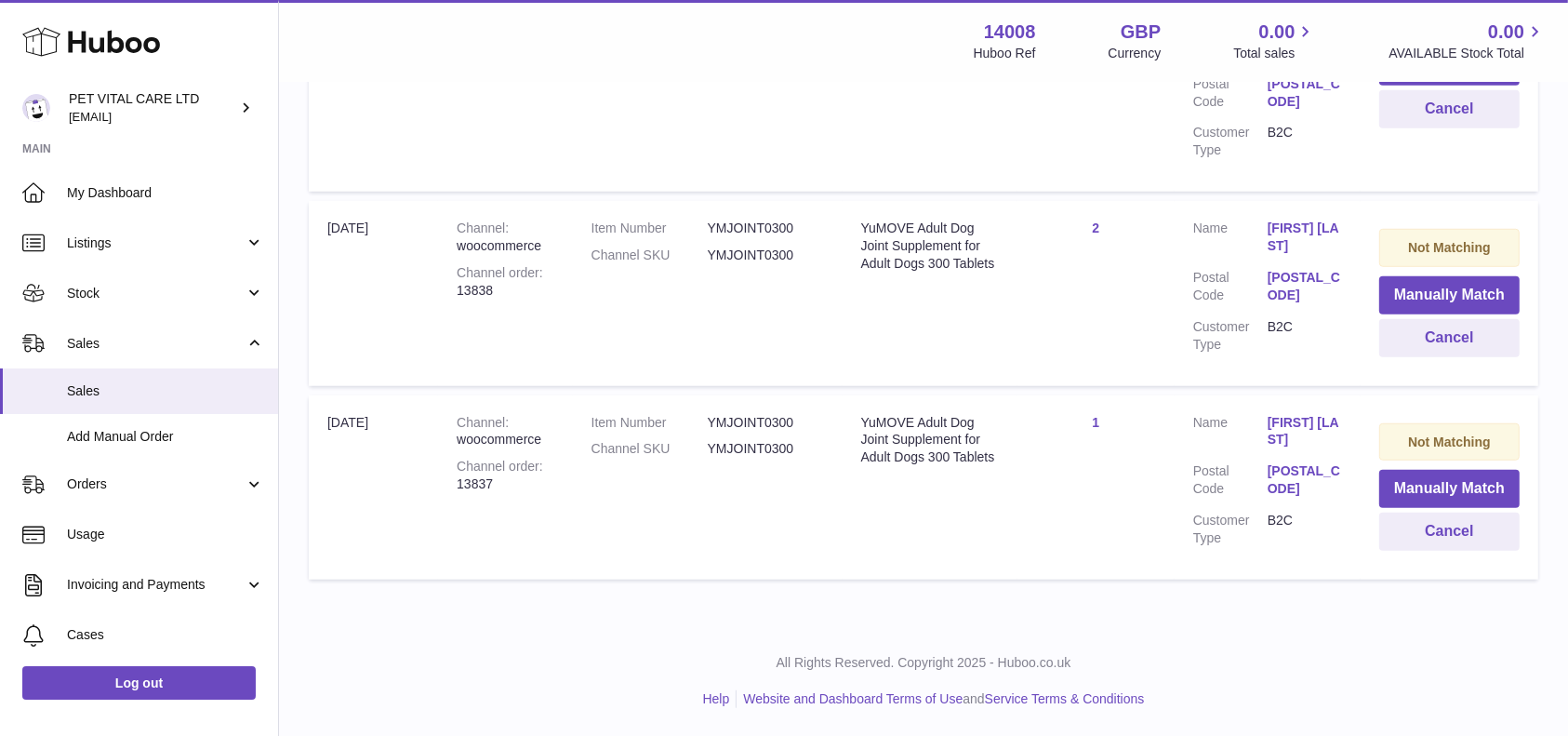 scroll, scrollTop: 1277, scrollLeft: 0, axis: vertical 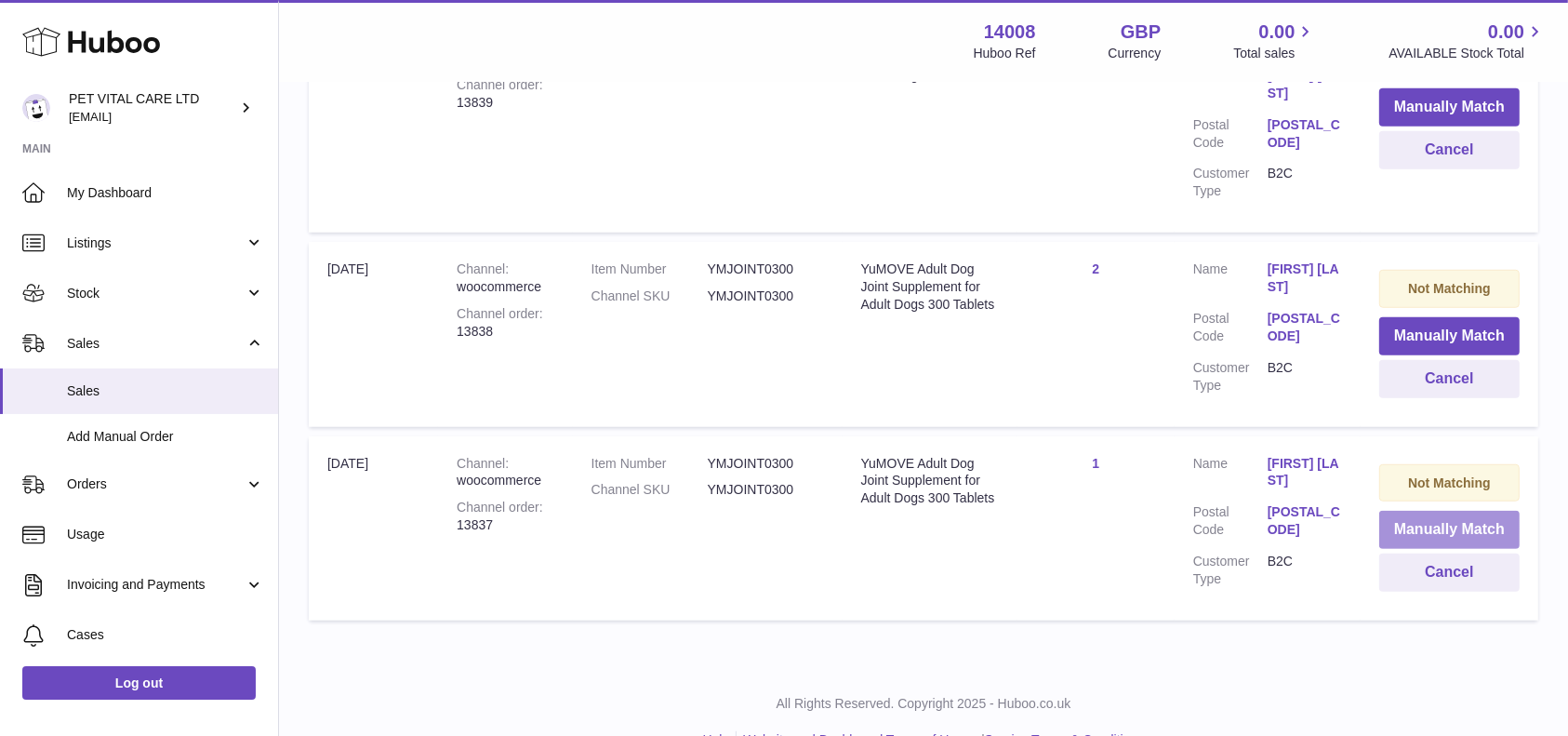 click on "Manually Match" at bounding box center (1449, 529) 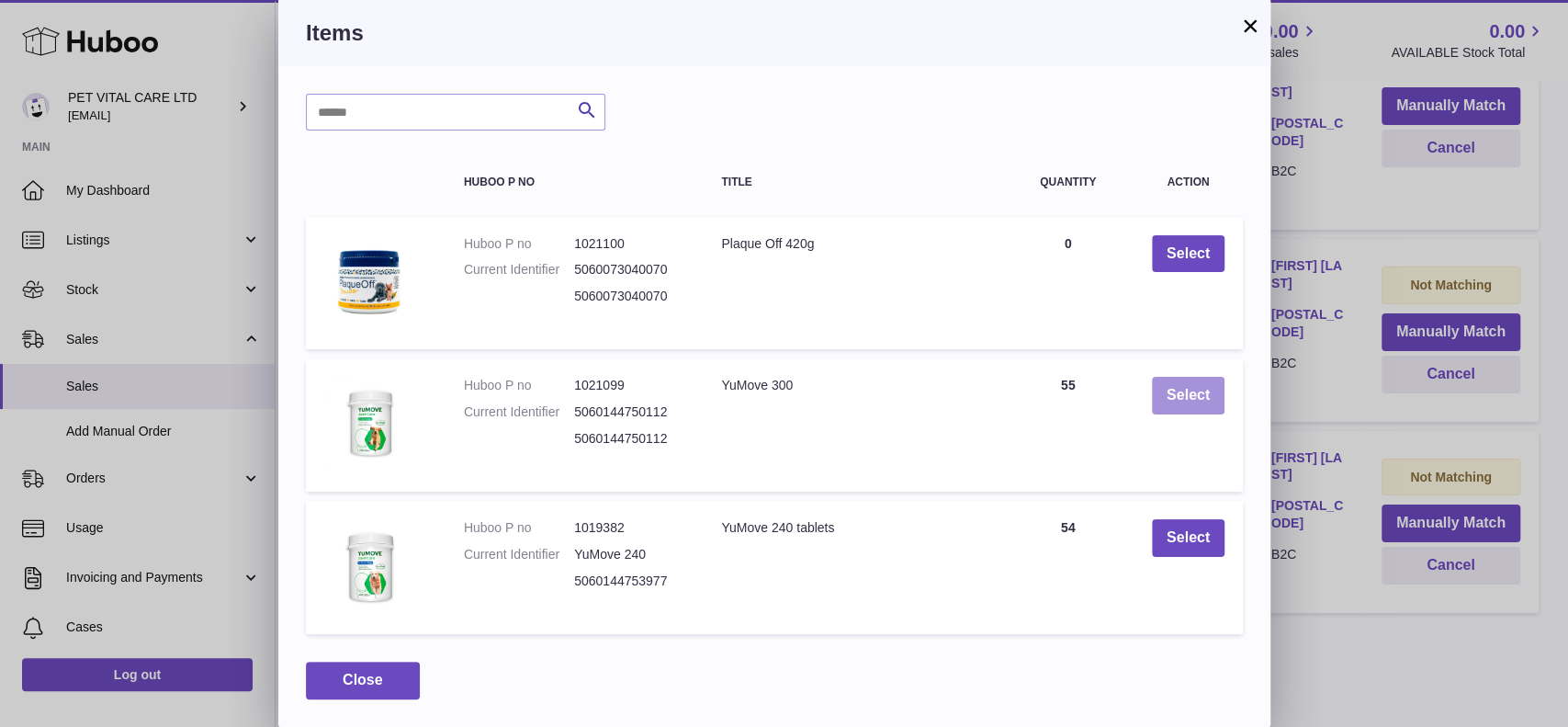 click on "Select" at bounding box center (1188, 395) 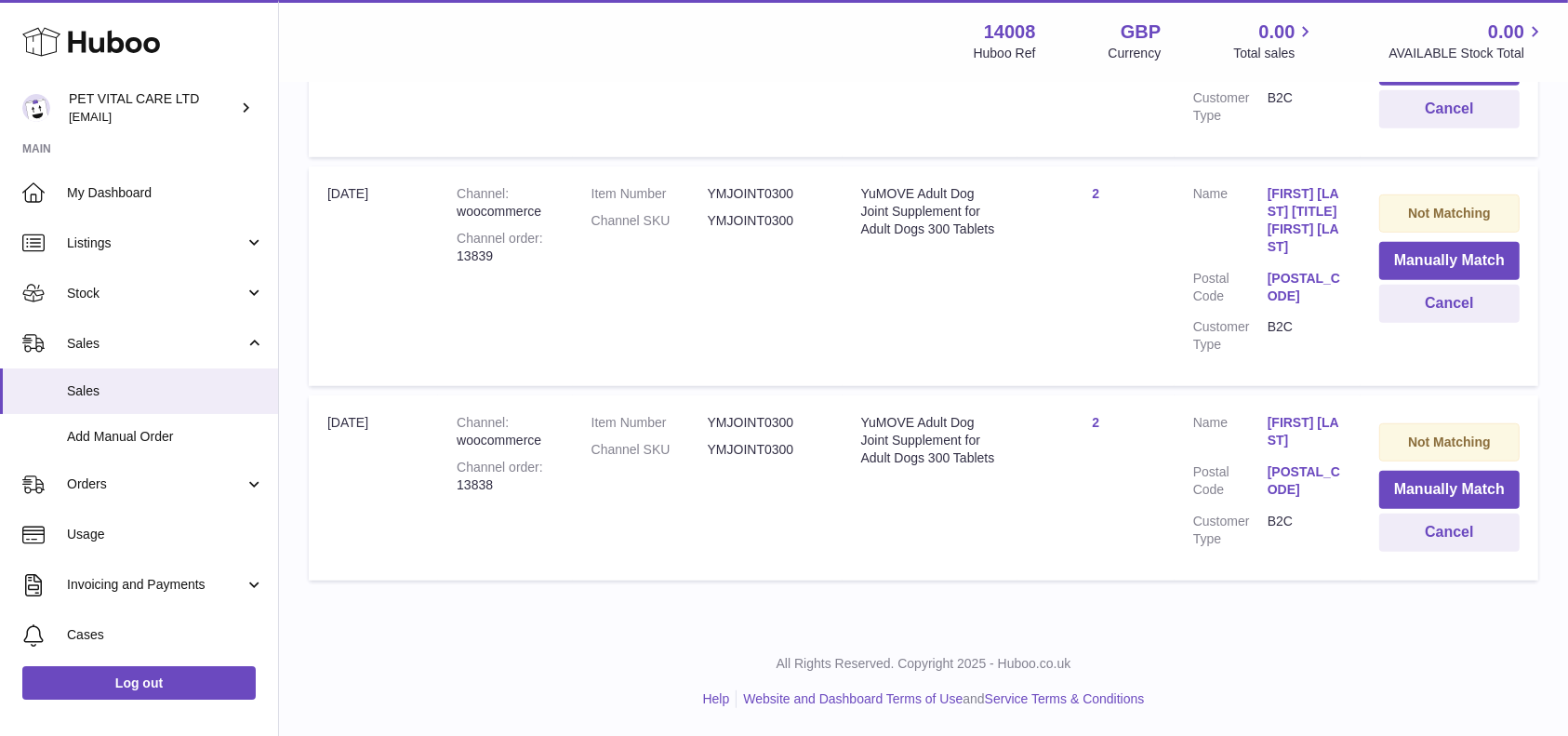 scroll, scrollTop: 1093, scrollLeft: 0, axis: vertical 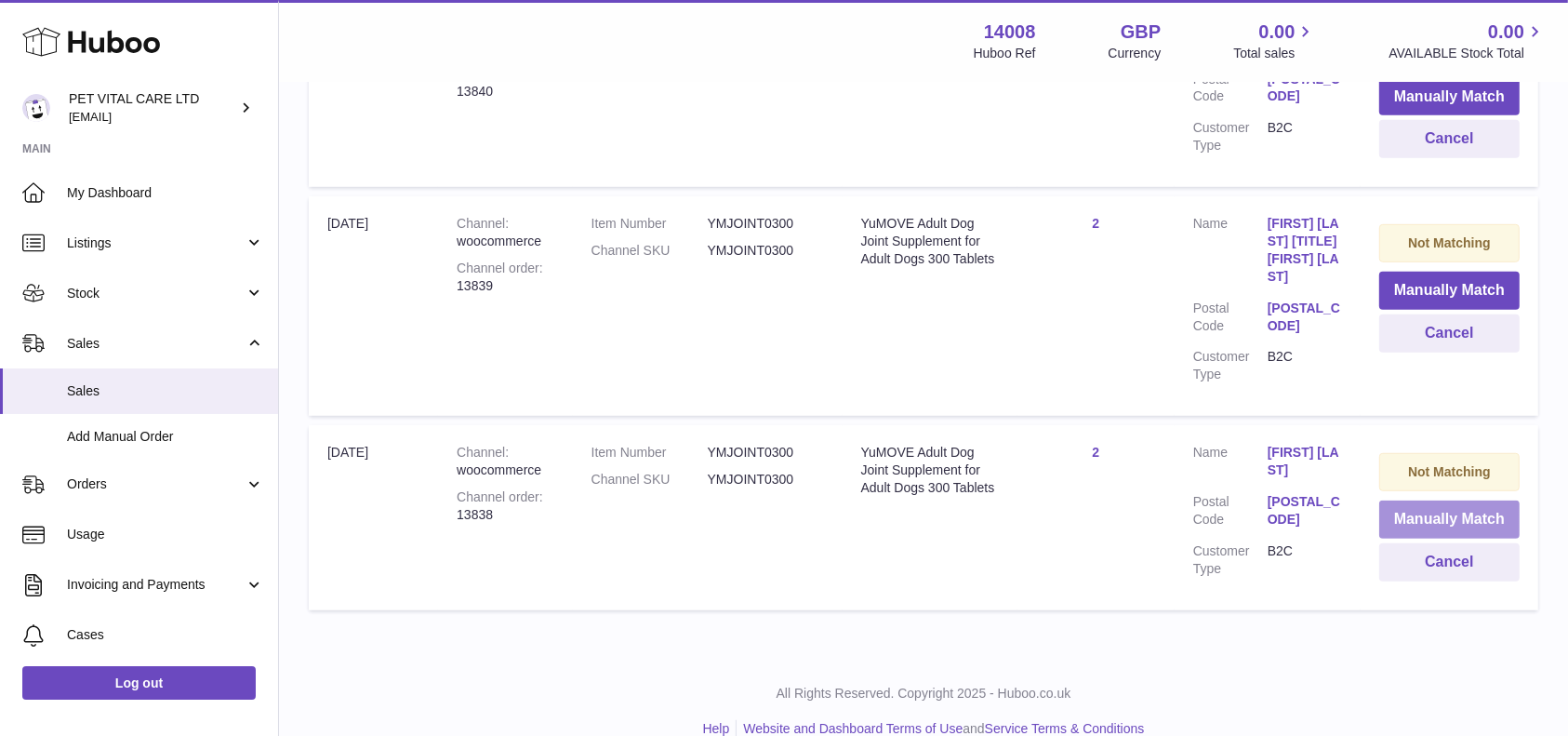 click on "Manually Match" at bounding box center (1449, 519) 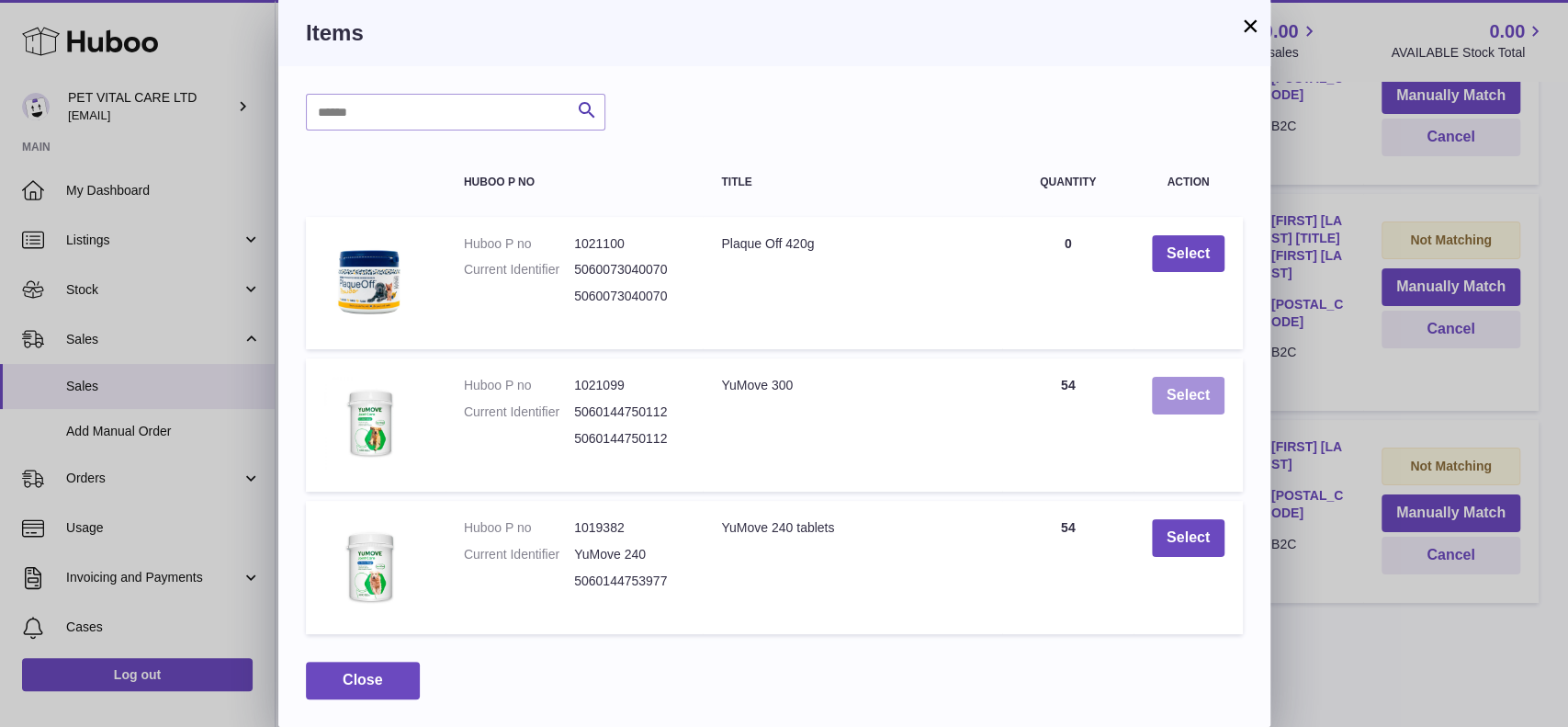 click on "Select" at bounding box center [1188, 395] 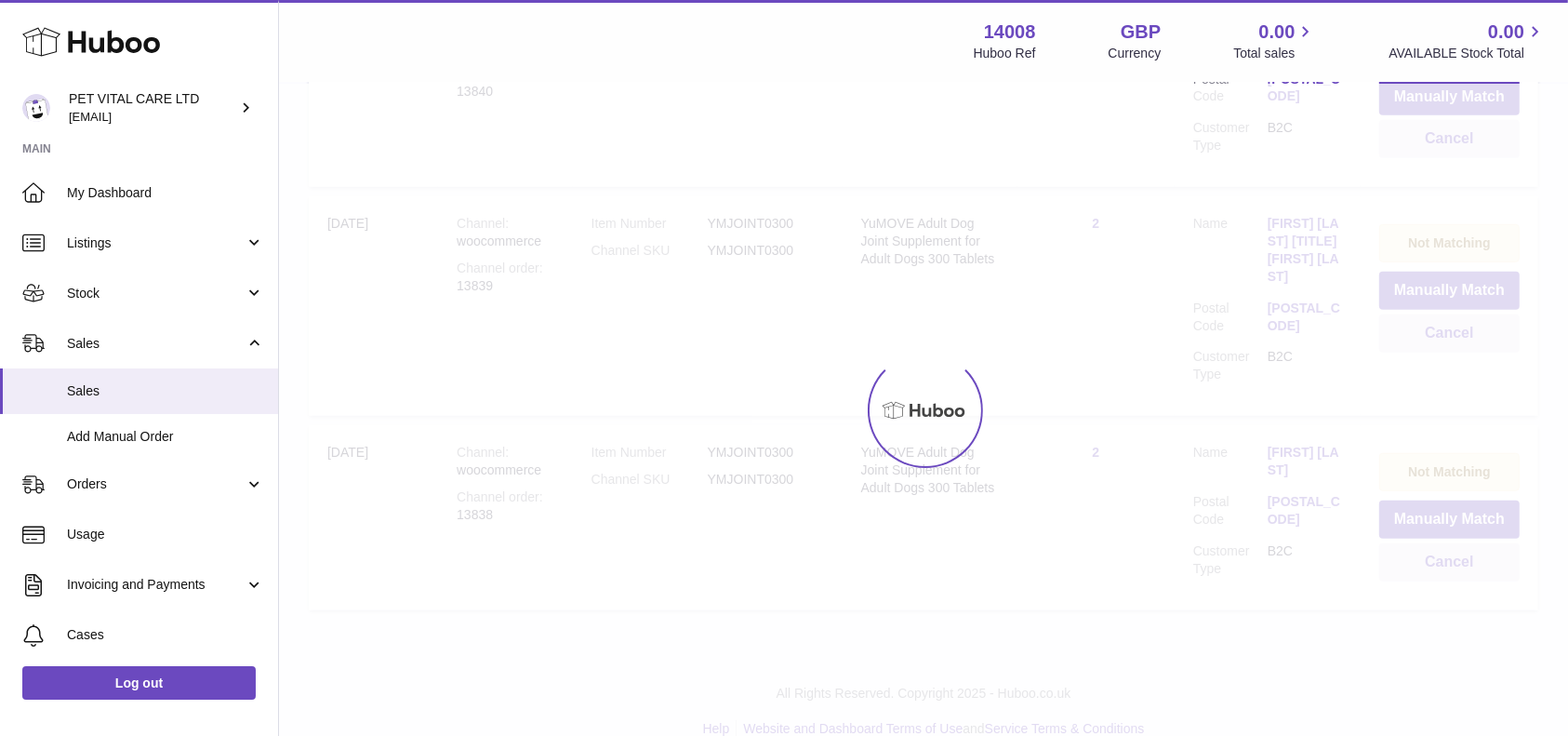 scroll, scrollTop: 904, scrollLeft: 0, axis: vertical 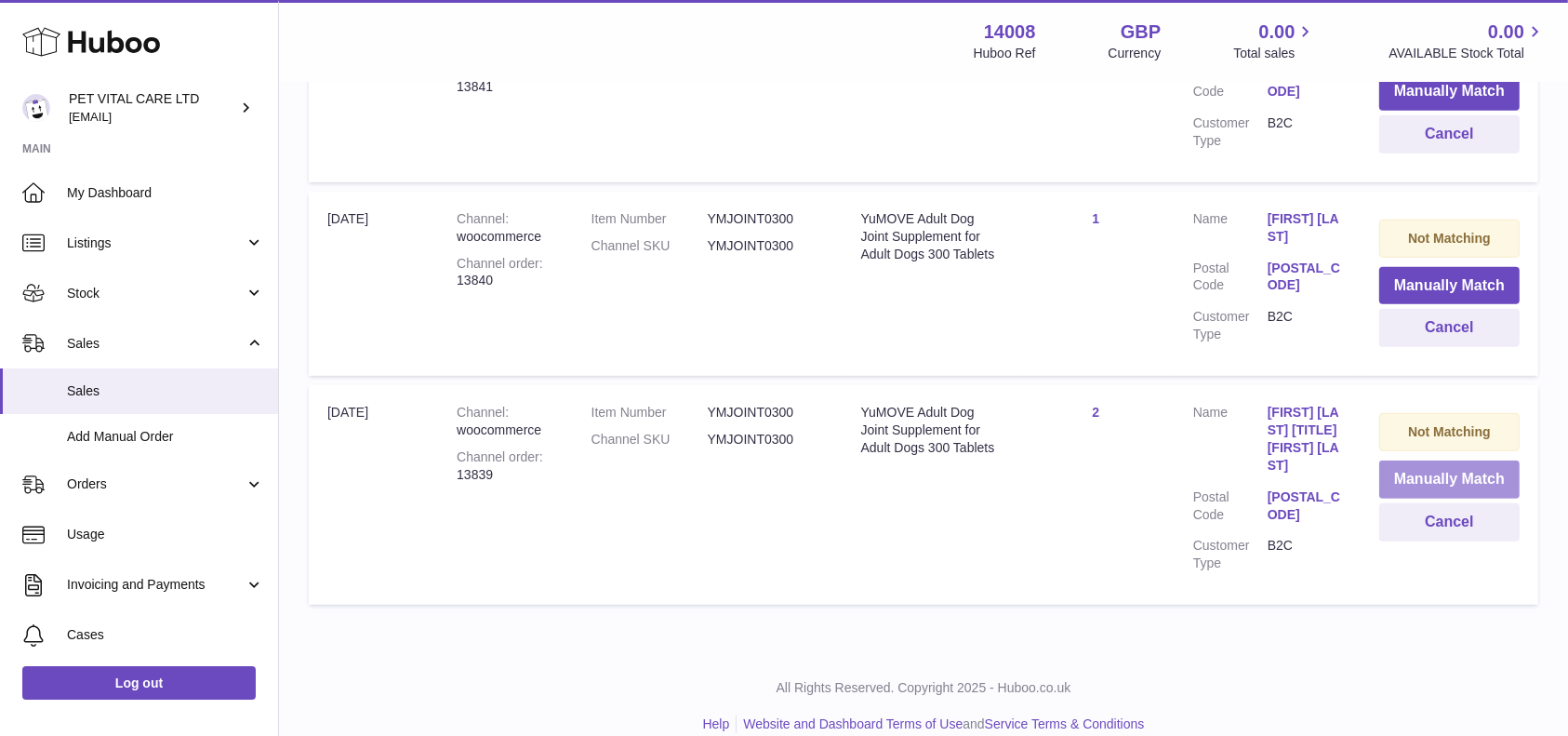 click on "Manually Match" at bounding box center (1449, 479) 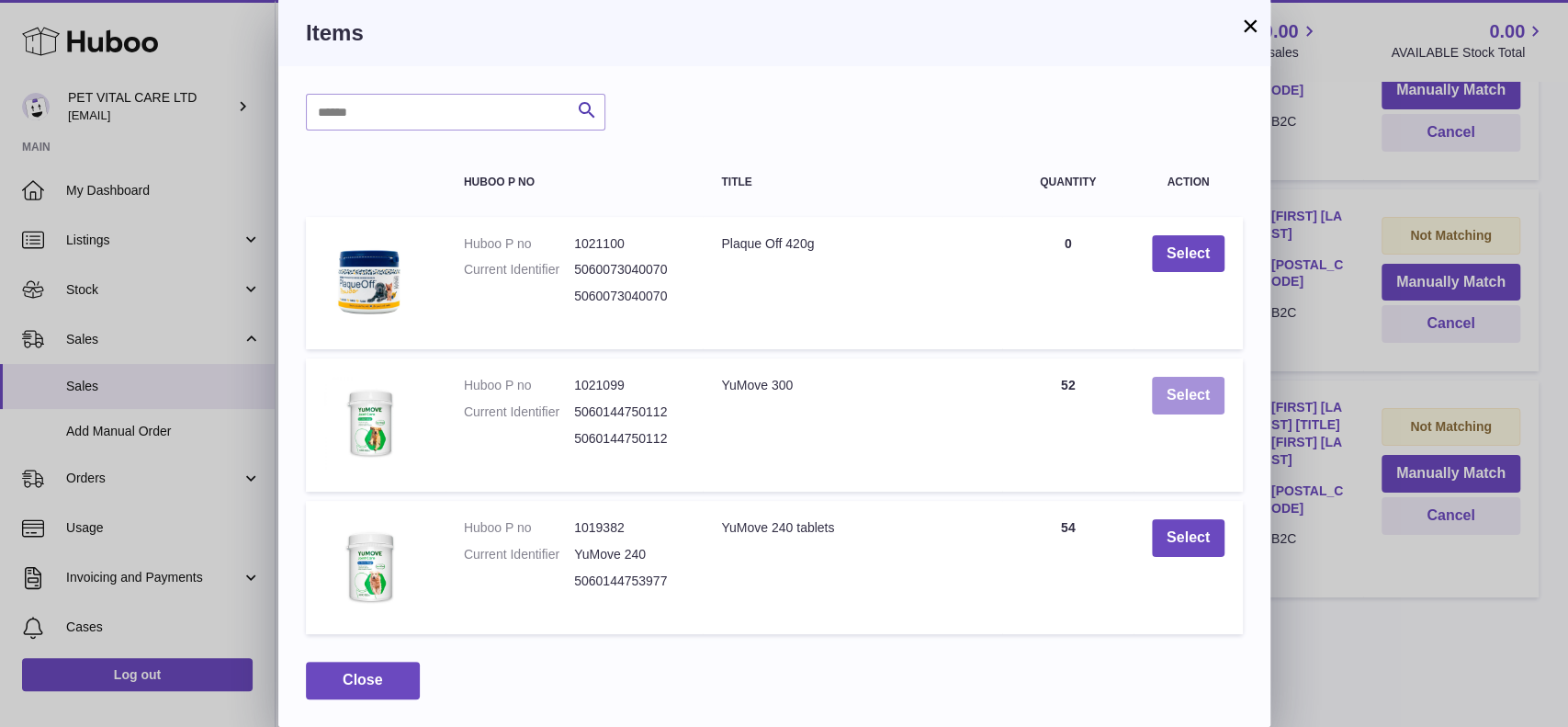 click on "Select" at bounding box center [1188, 395] 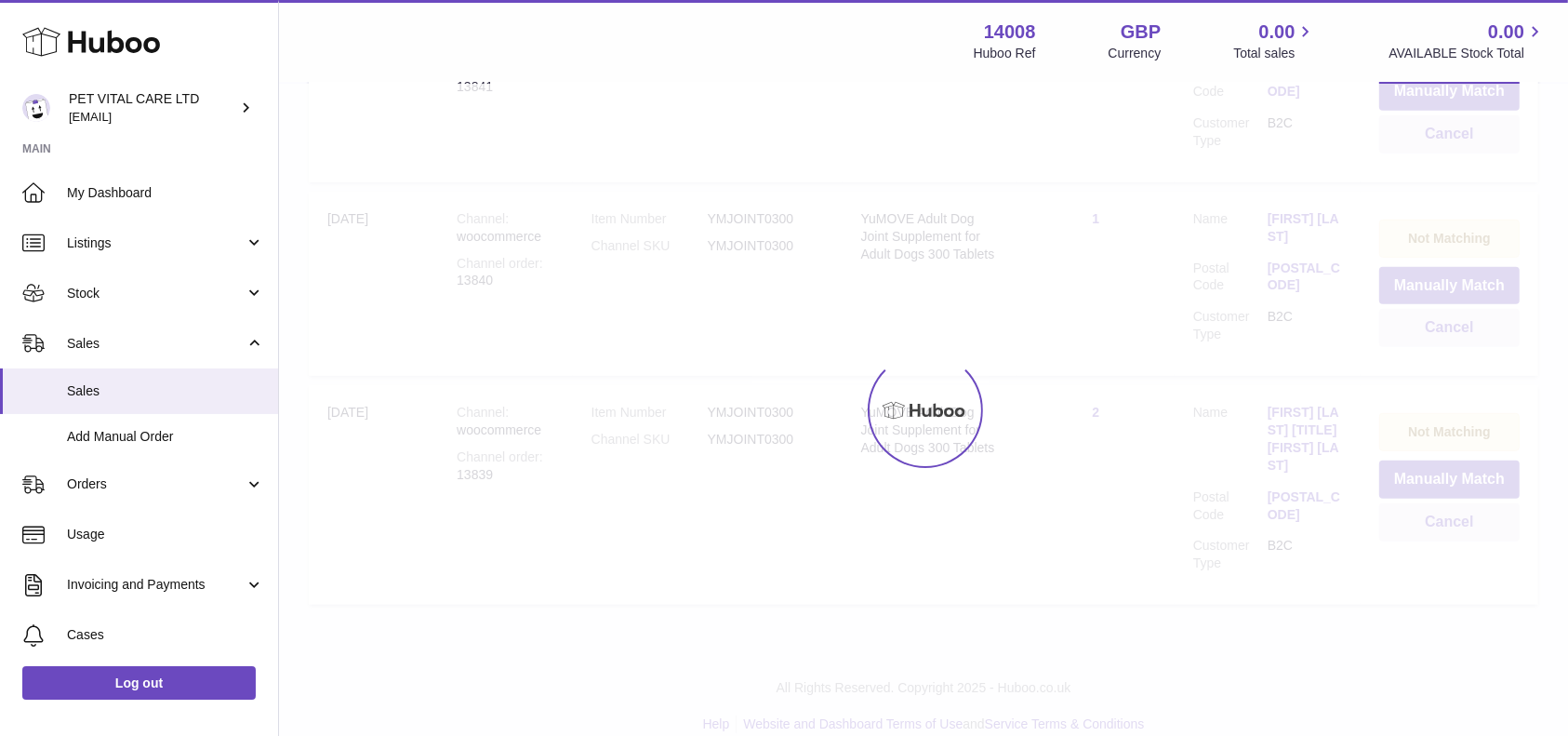 scroll, scrollTop: 698, scrollLeft: 0, axis: vertical 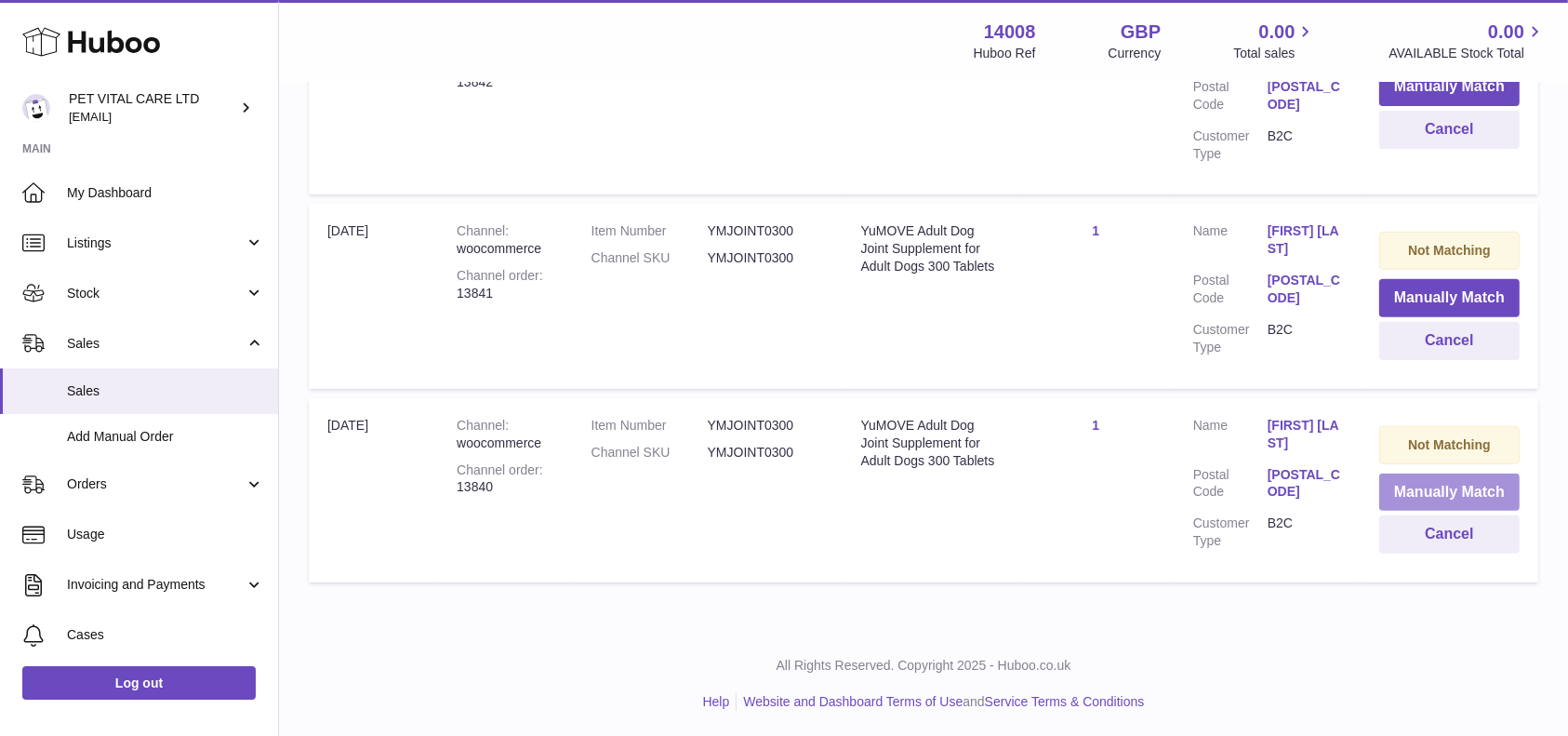 click on "Manually Match" at bounding box center [1449, 492] 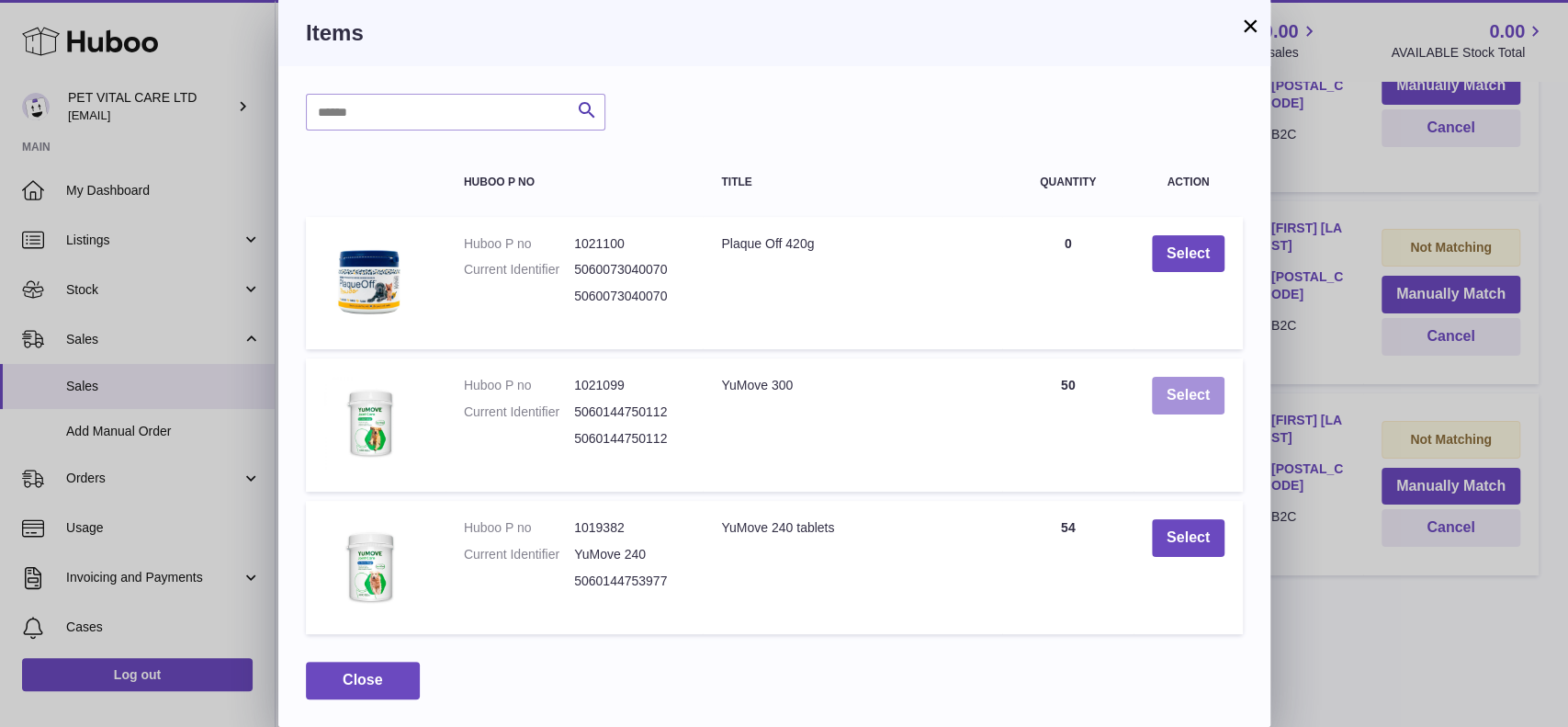 click on "Select" at bounding box center [1188, 395] 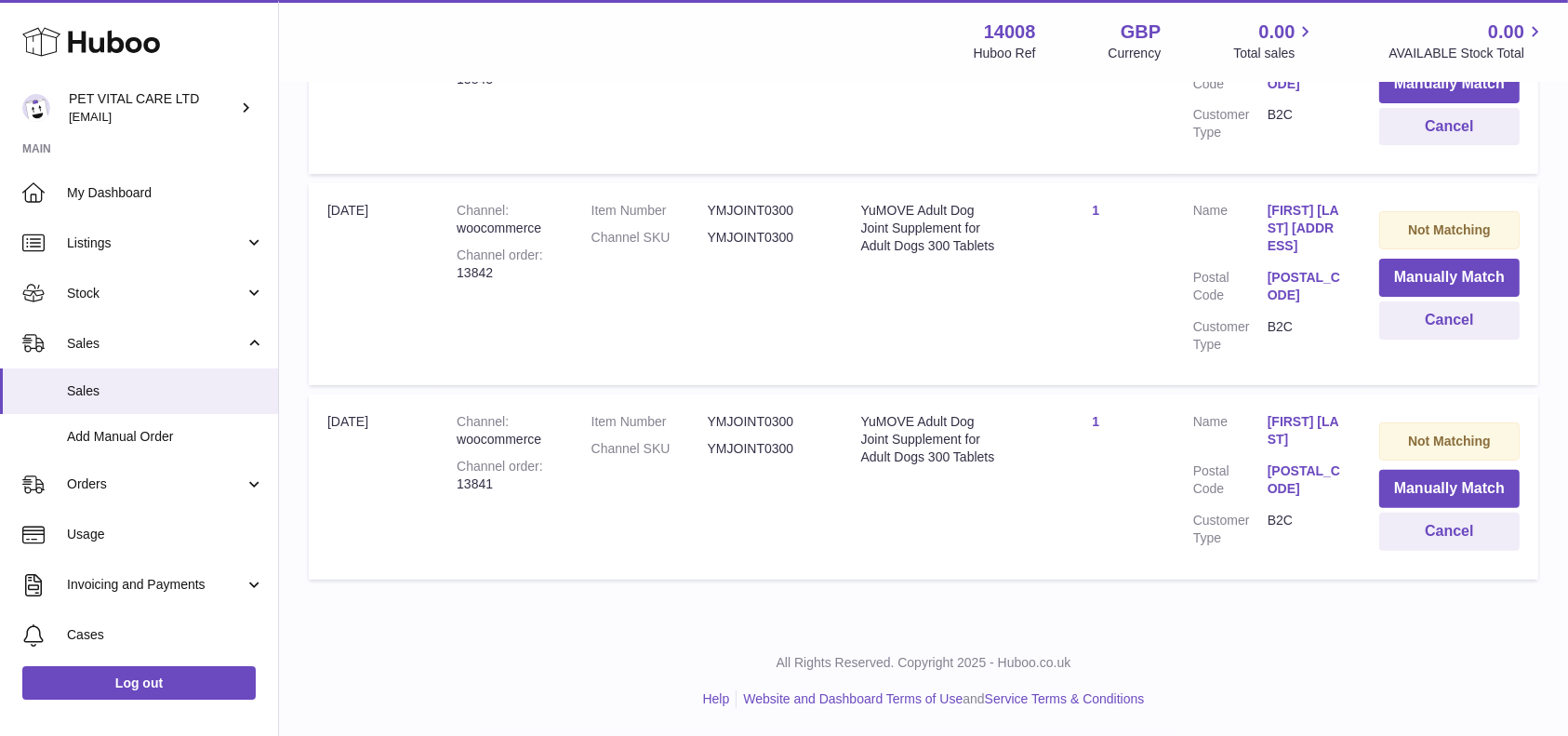 scroll, scrollTop: 509, scrollLeft: 0, axis: vertical 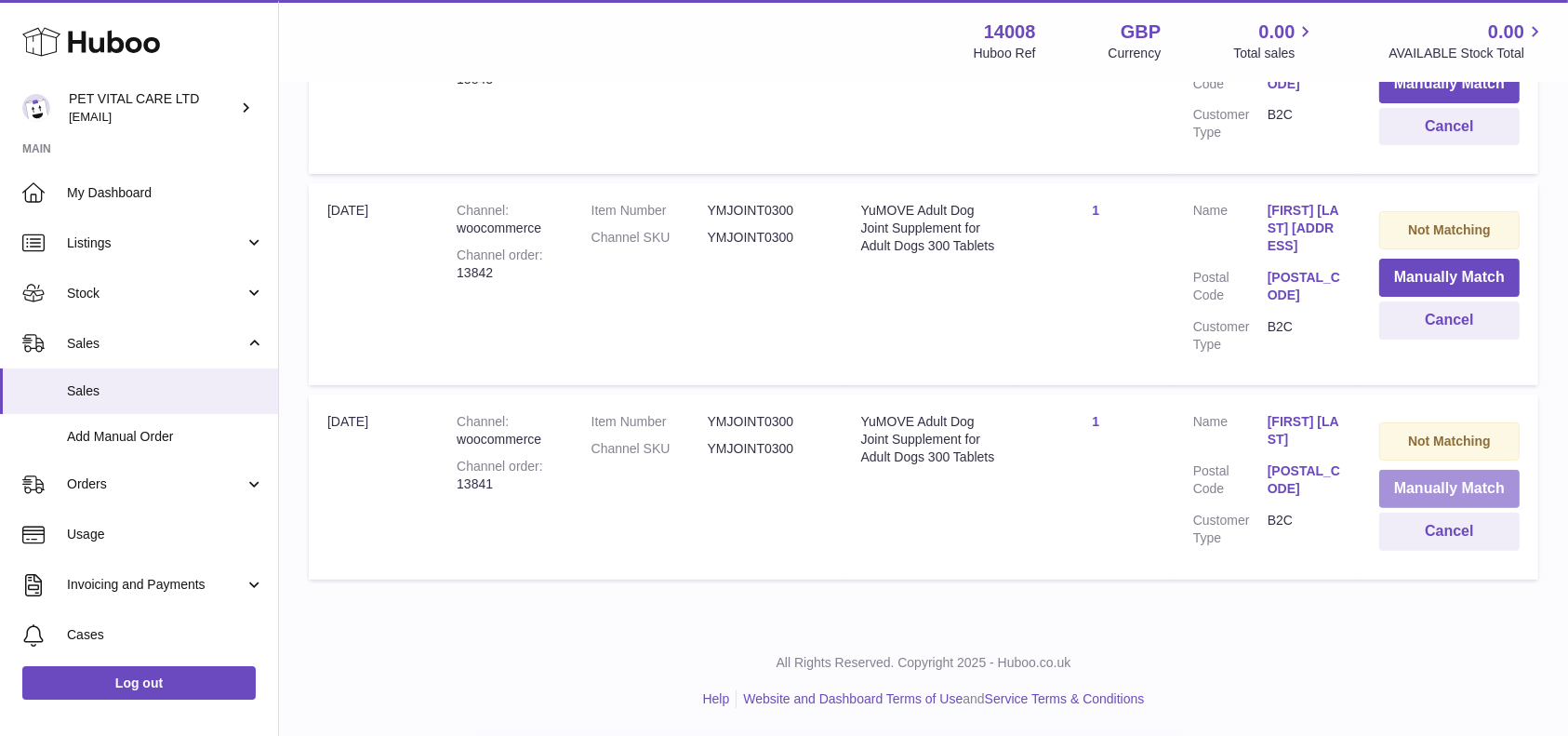 click on "Manually Match" at bounding box center (1449, 488) 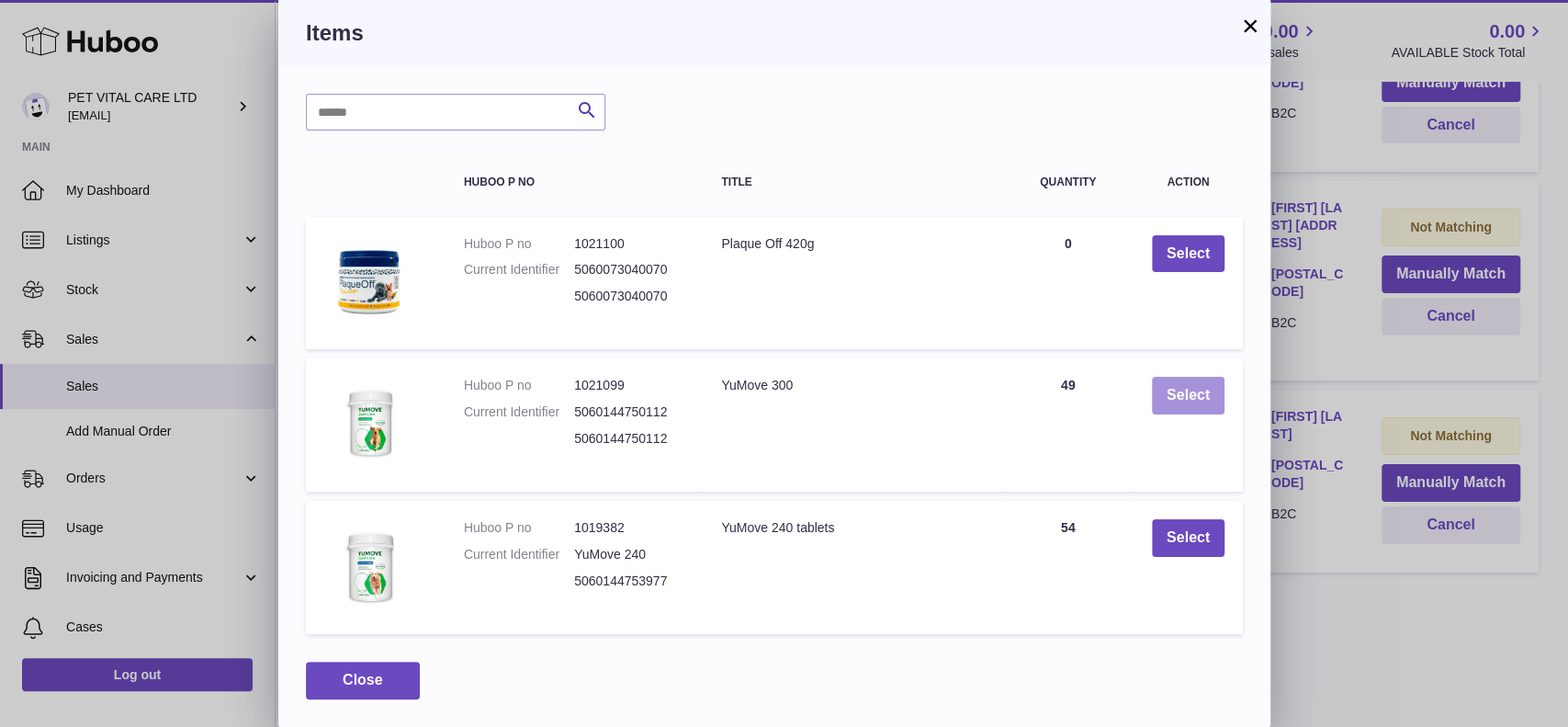 click on "Select" at bounding box center (1188, 395) 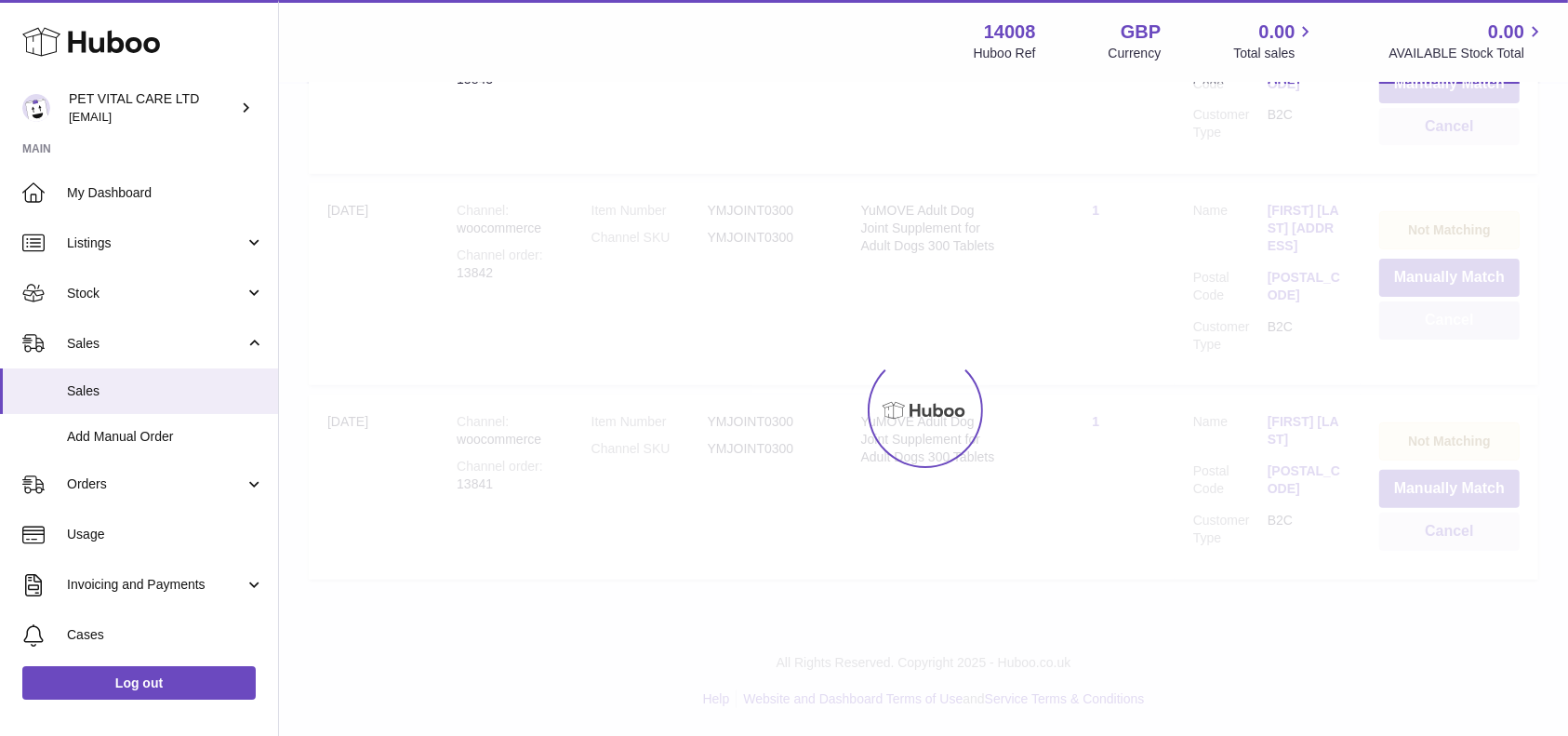 scroll, scrollTop: 320, scrollLeft: 0, axis: vertical 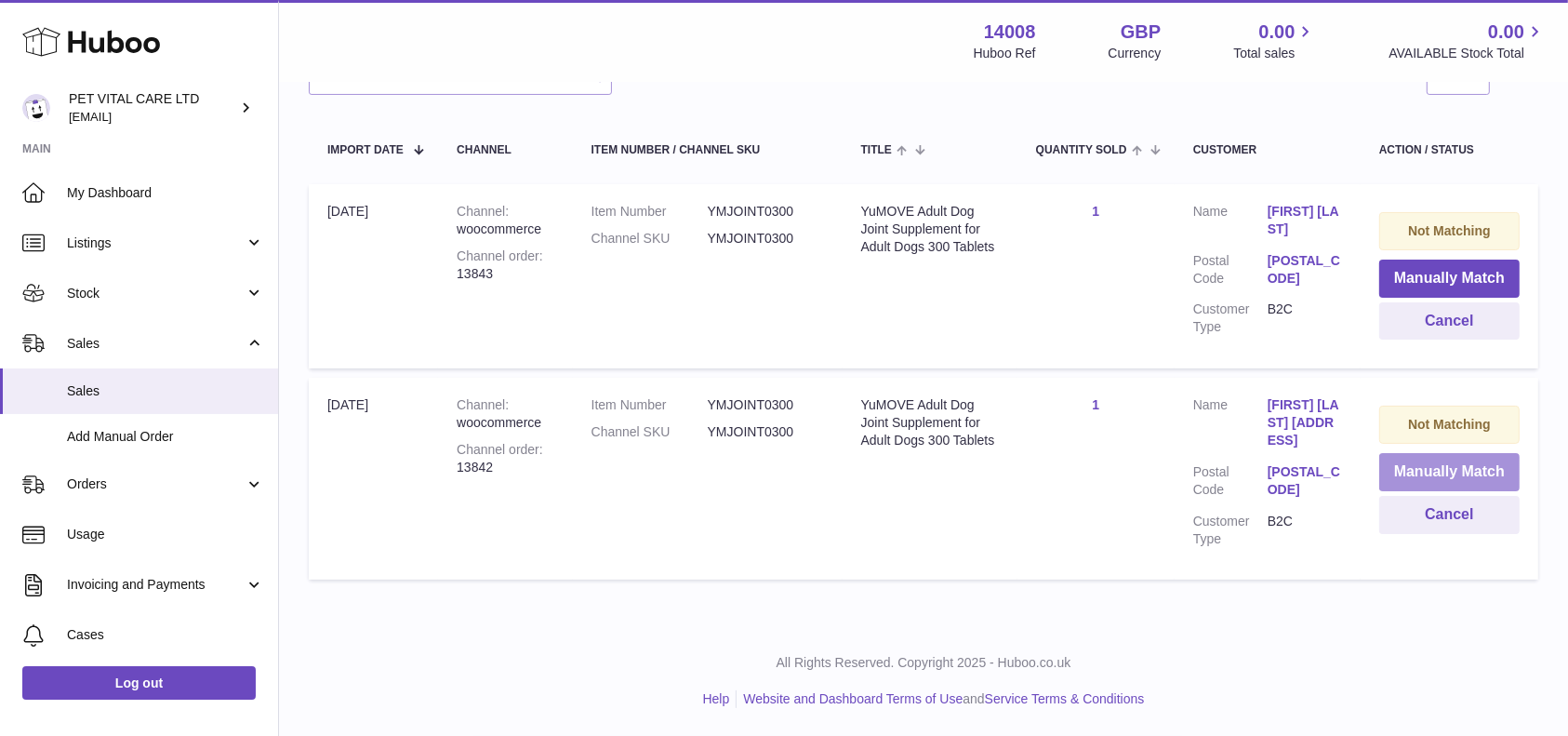 click on "Manually Match" at bounding box center [1449, 472] 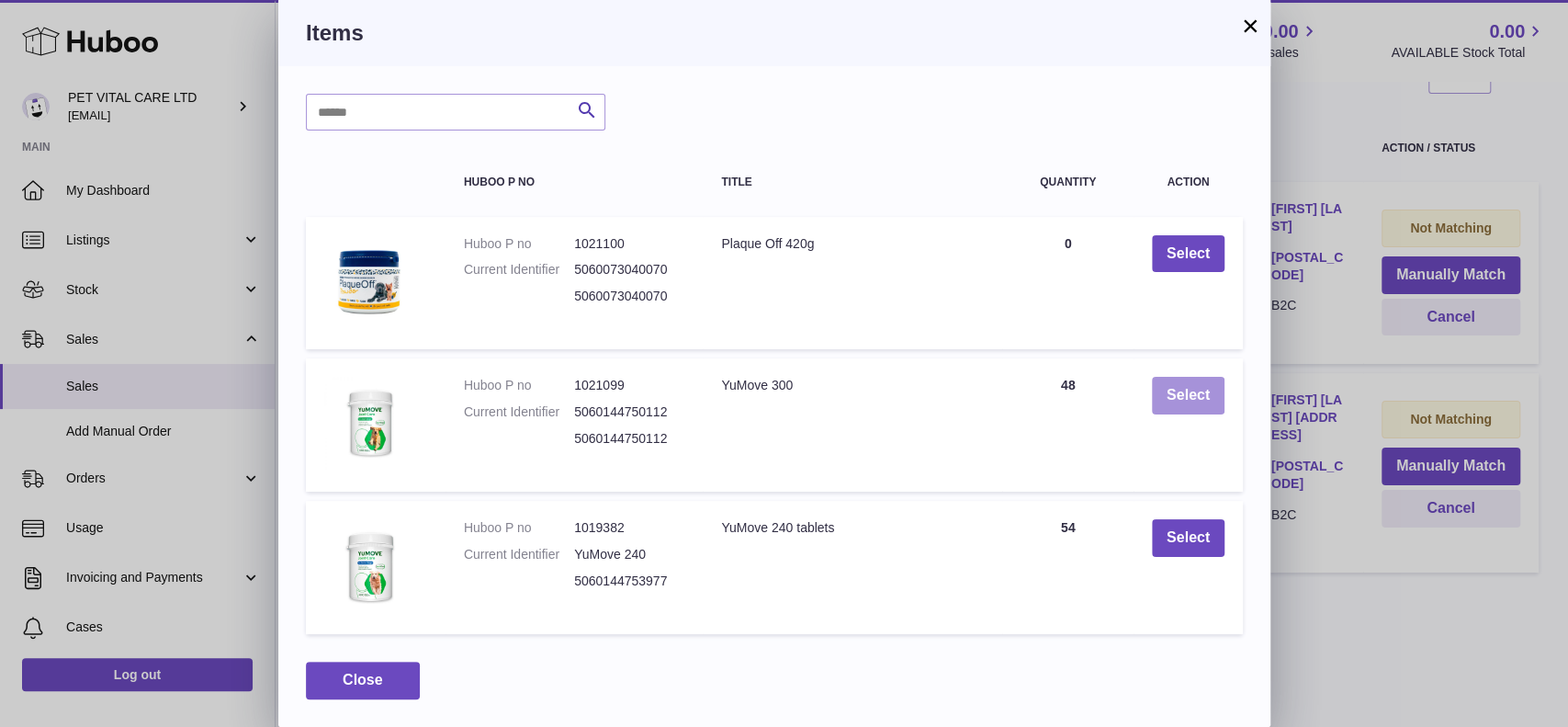 click on "Select" at bounding box center [1188, 395] 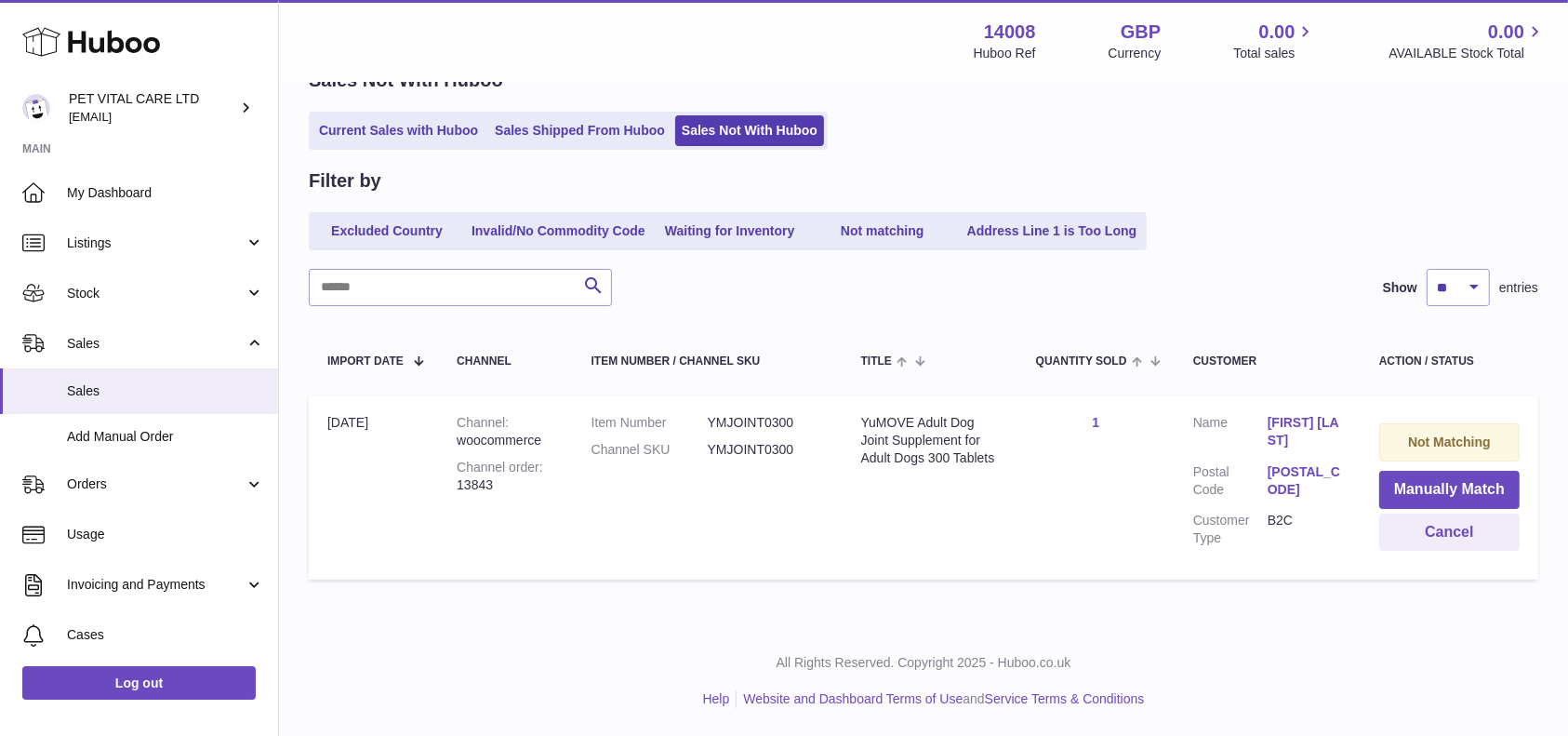 scroll, scrollTop: 96, scrollLeft: 0, axis: vertical 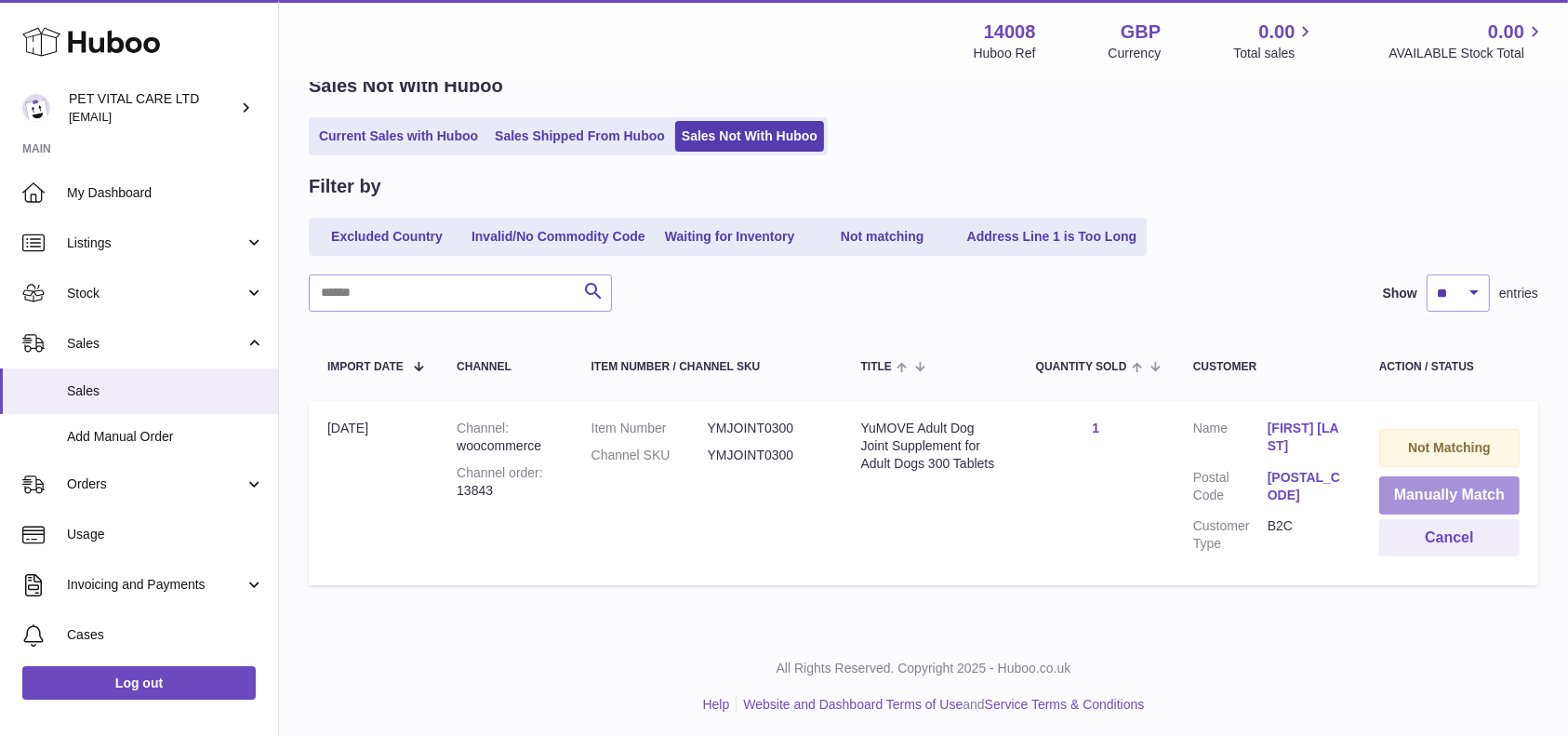 click on "Manually Match" at bounding box center (1449, 495) 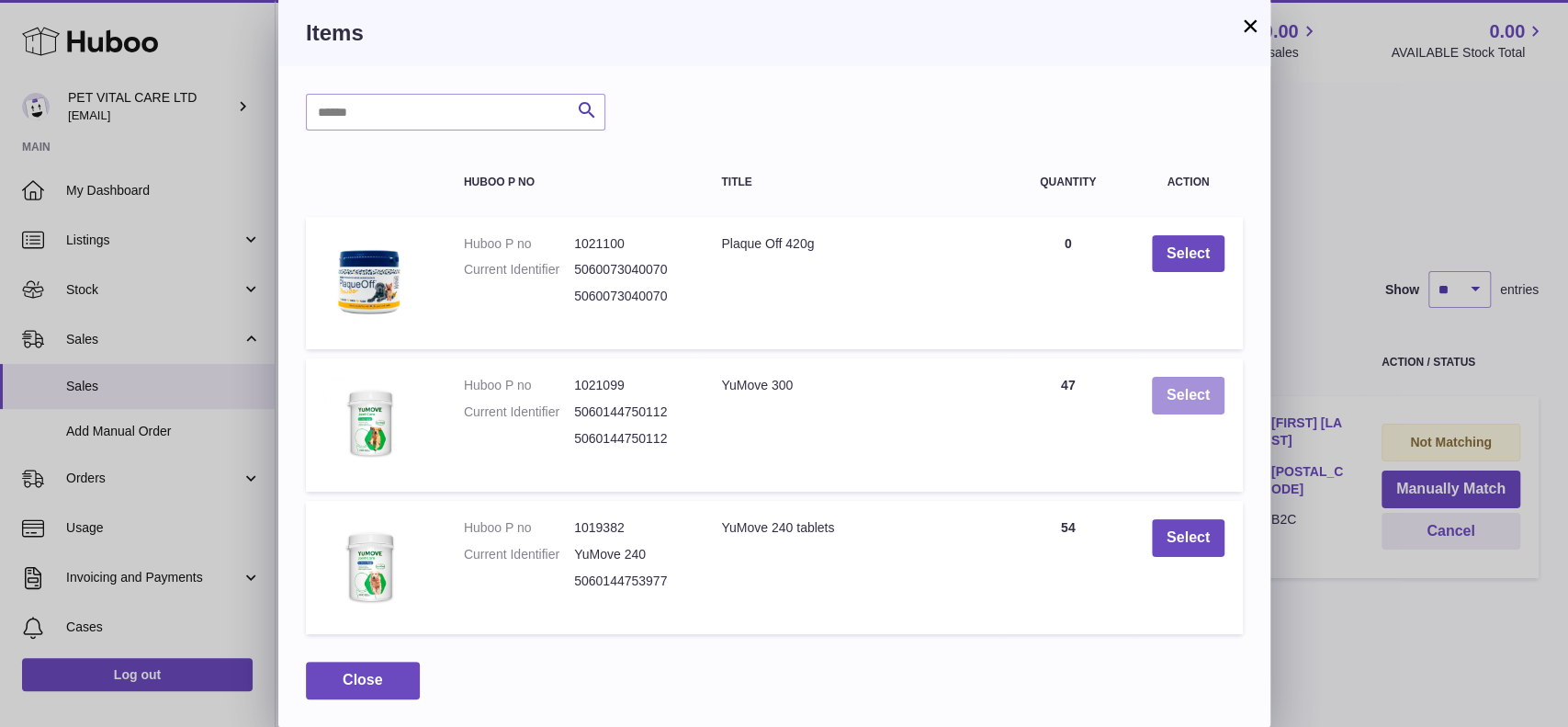 click on "Select" at bounding box center (1188, 395) 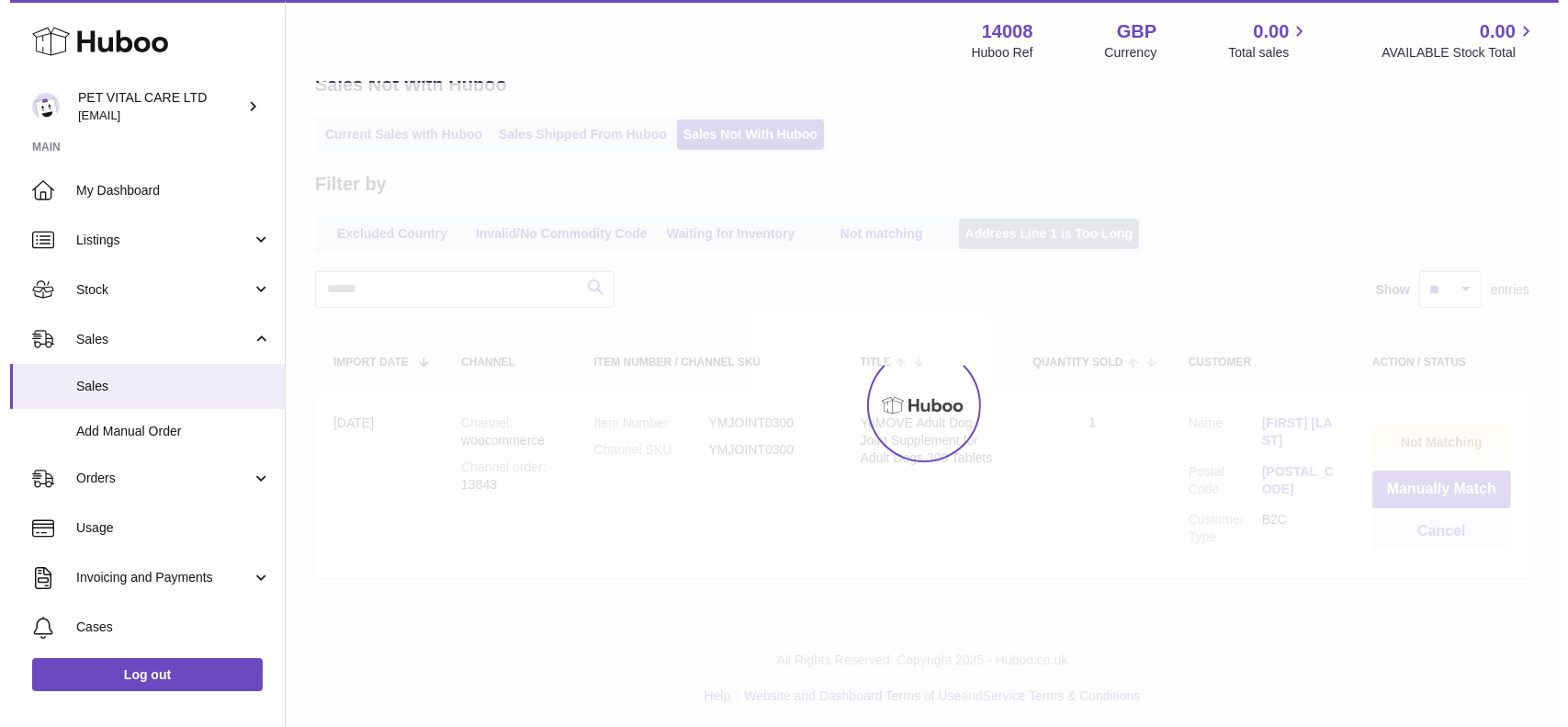 scroll, scrollTop: 0, scrollLeft: 0, axis: both 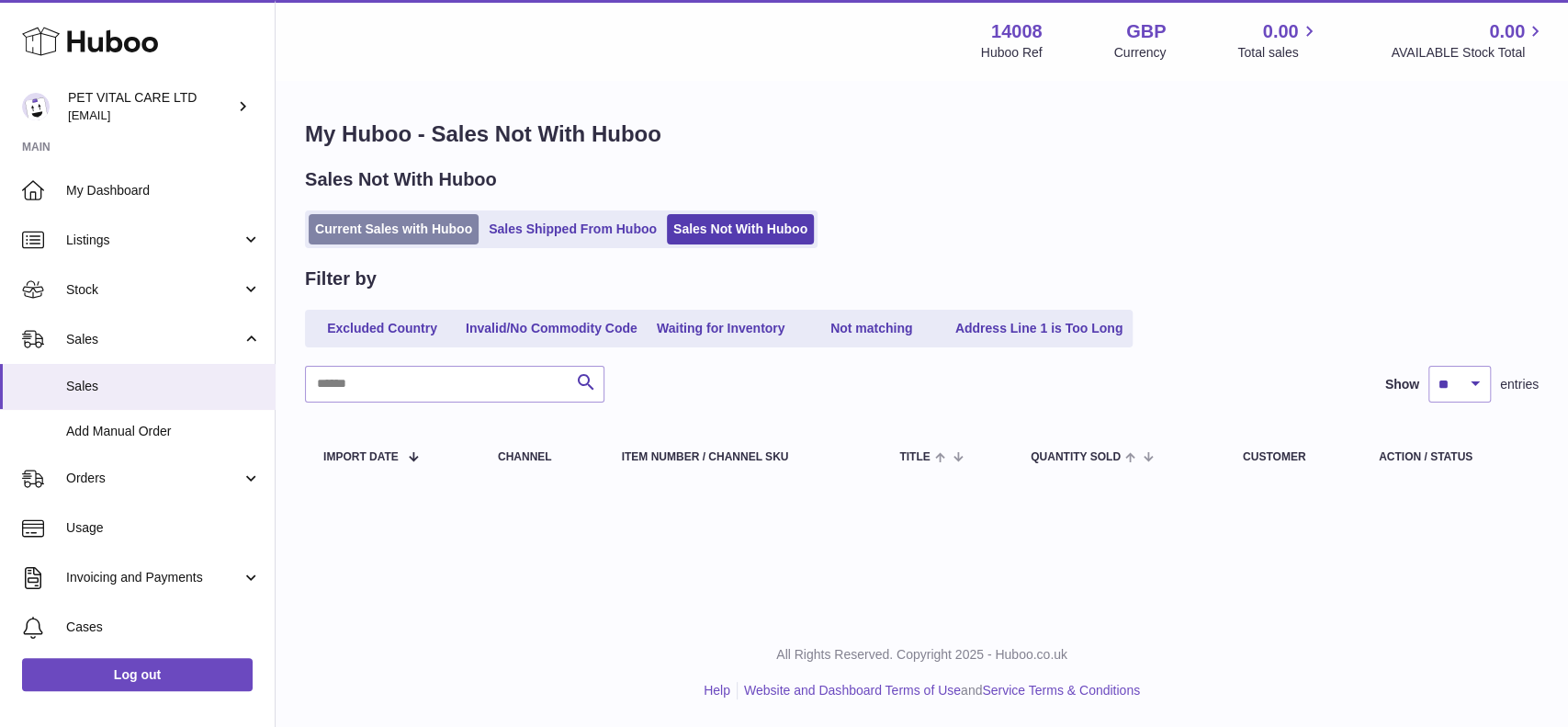 click on "Current Sales with Huboo" at bounding box center (393, 229) 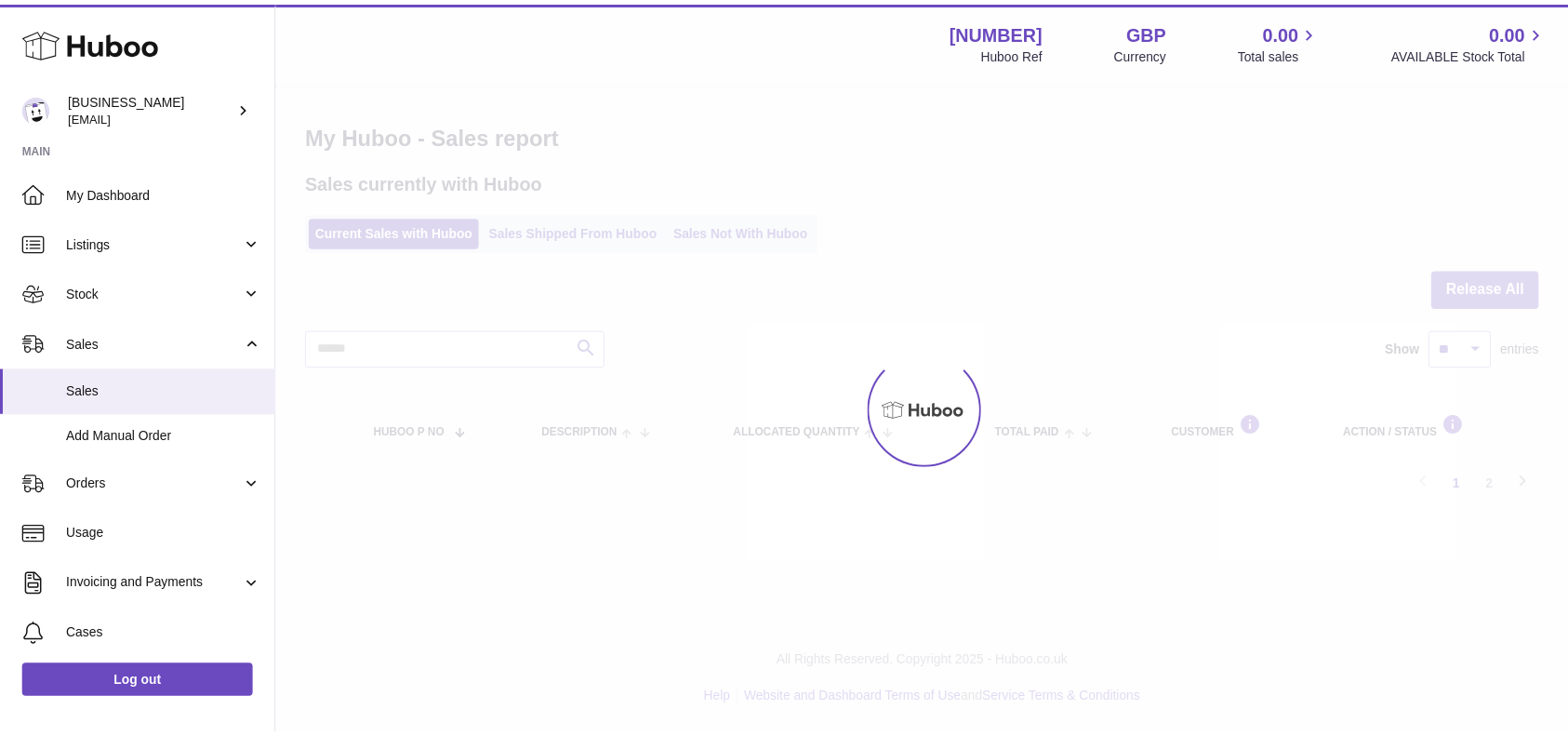 scroll, scrollTop: 0, scrollLeft: 0, axis: both 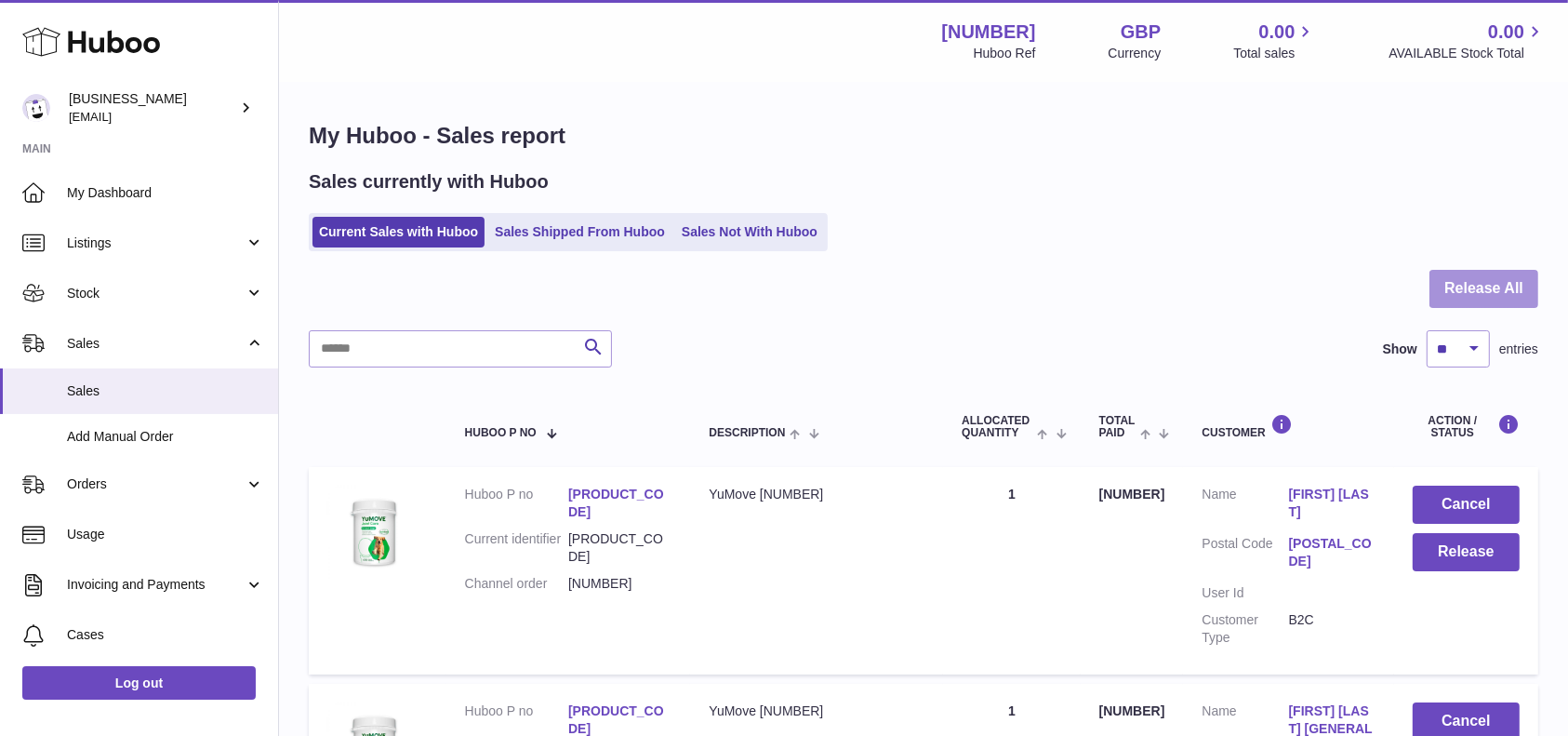 click on "Release All" at bounding box center [1483, 288] 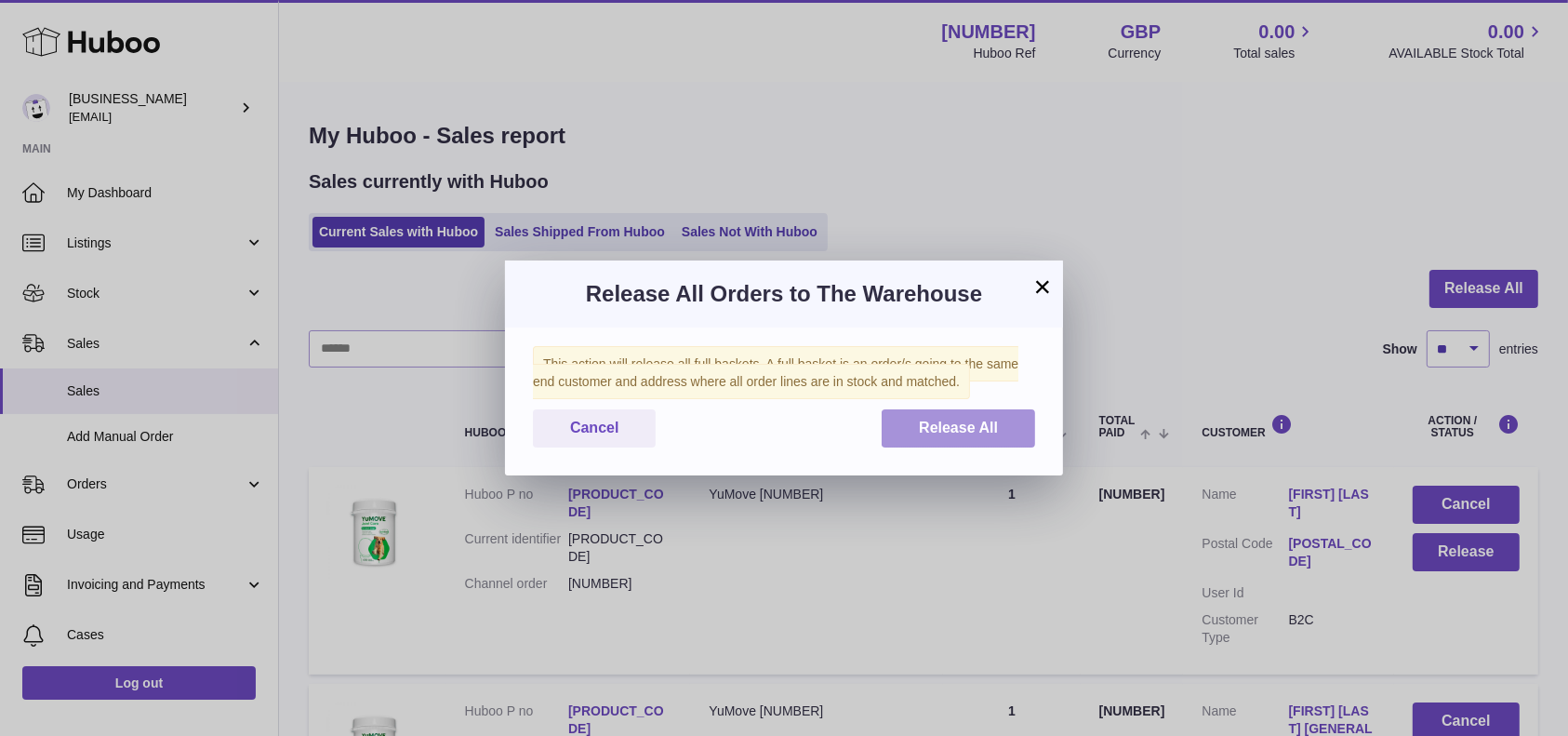 click on "Release All" at bounding box center [958, 428] 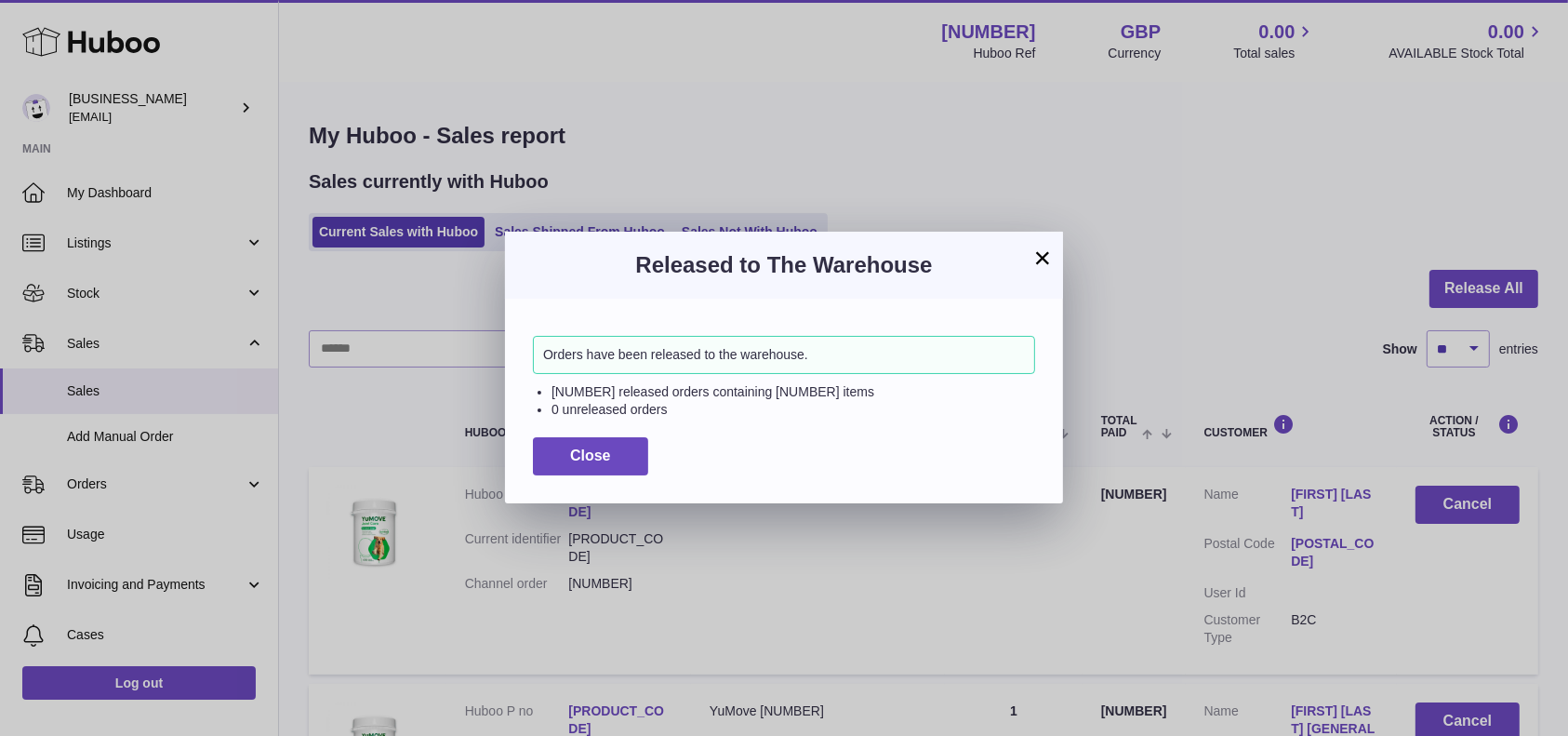 click on "×" at bounding box center [1043, 258] 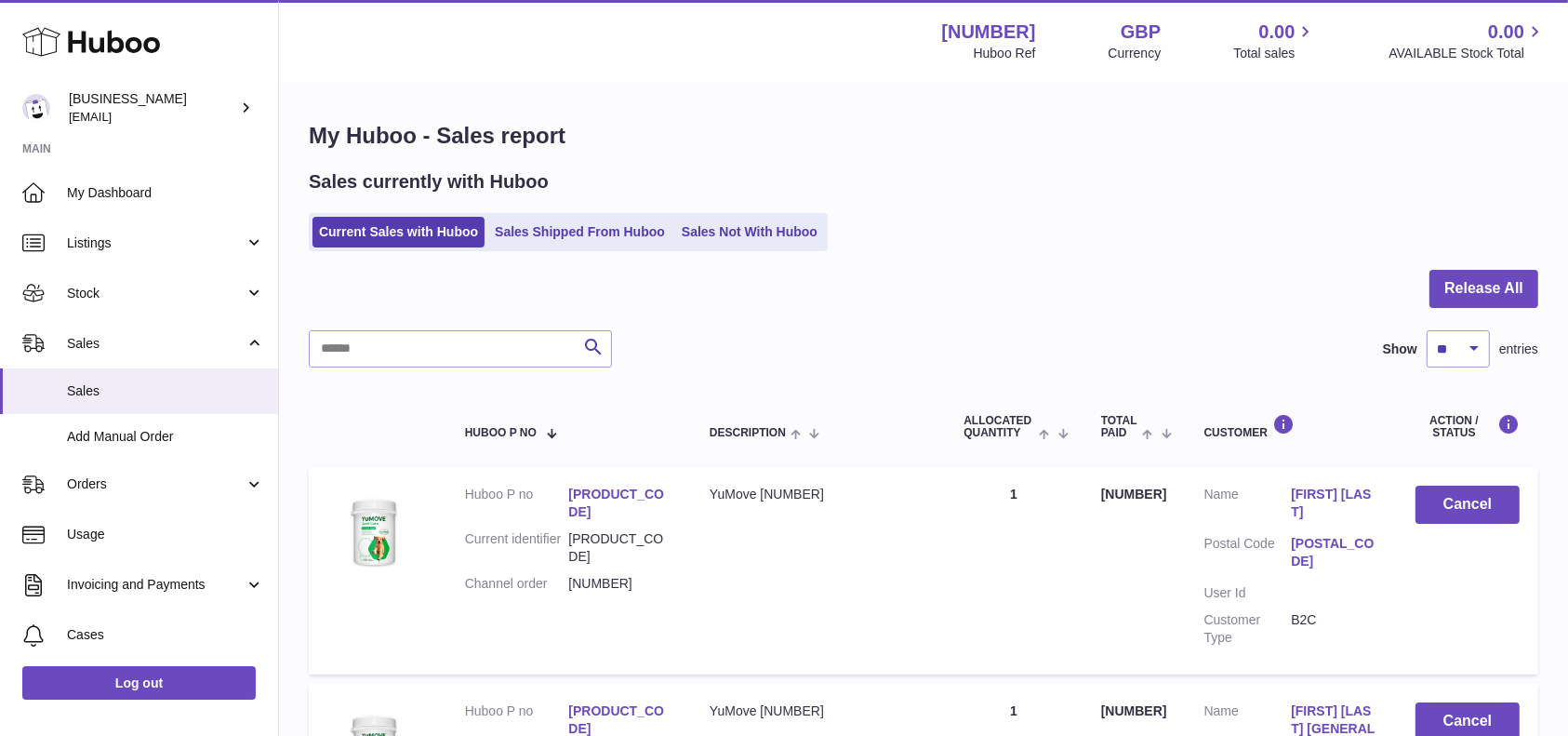 scroll, scrollTop: 0, scrollLeft: 0, axis: both 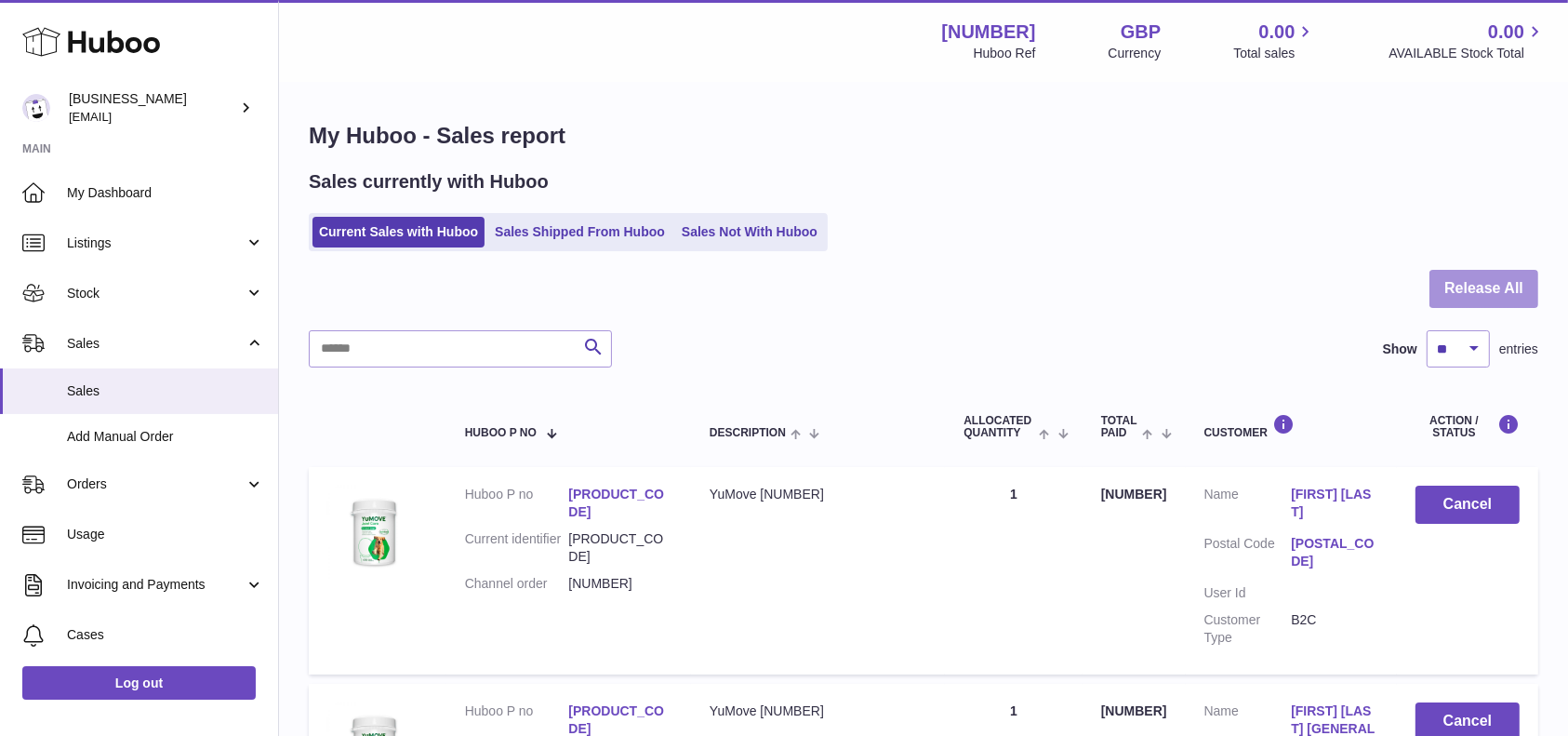click on "Release All" at bounding box center (1483, 288) 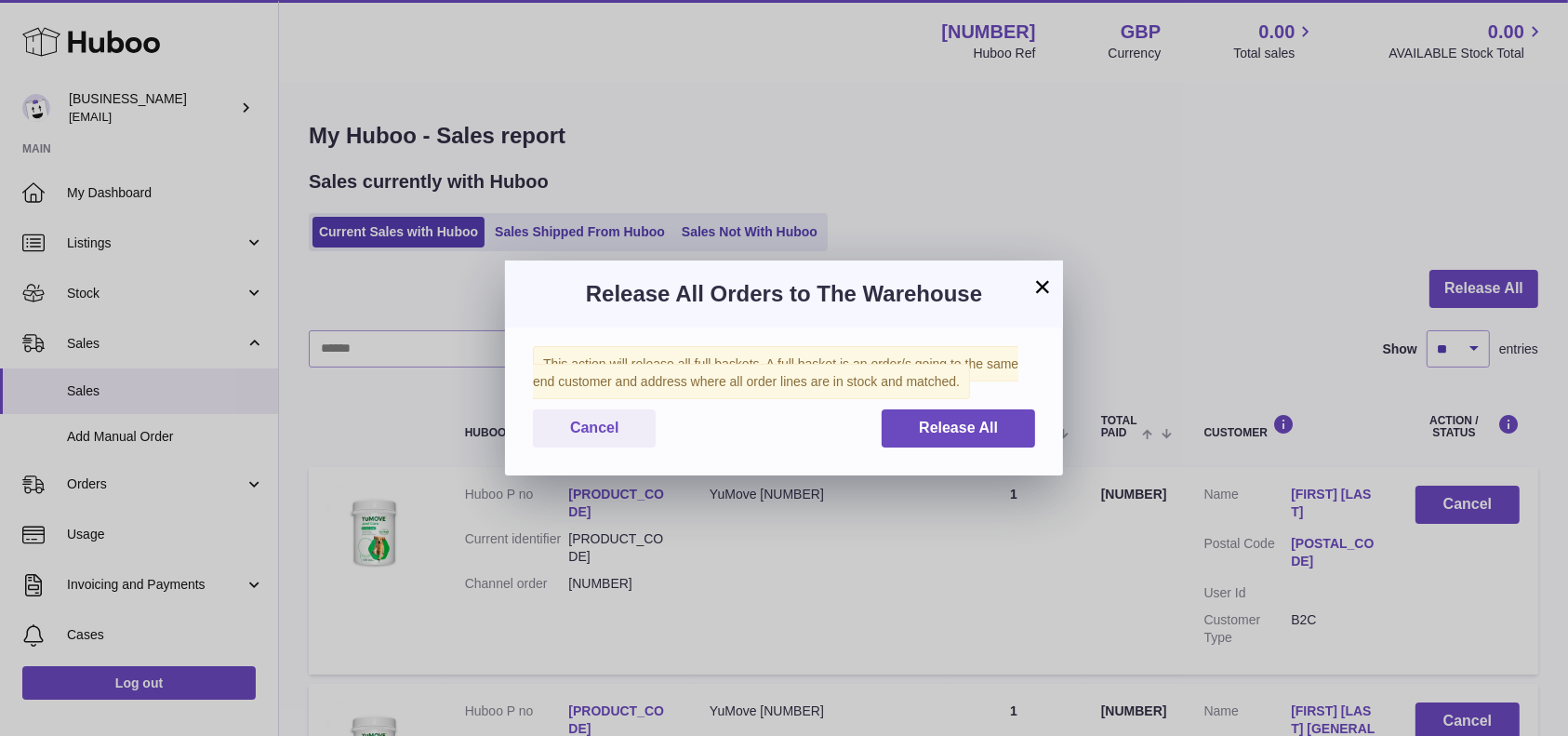 click on "×" at bounding box center [1043, 287] 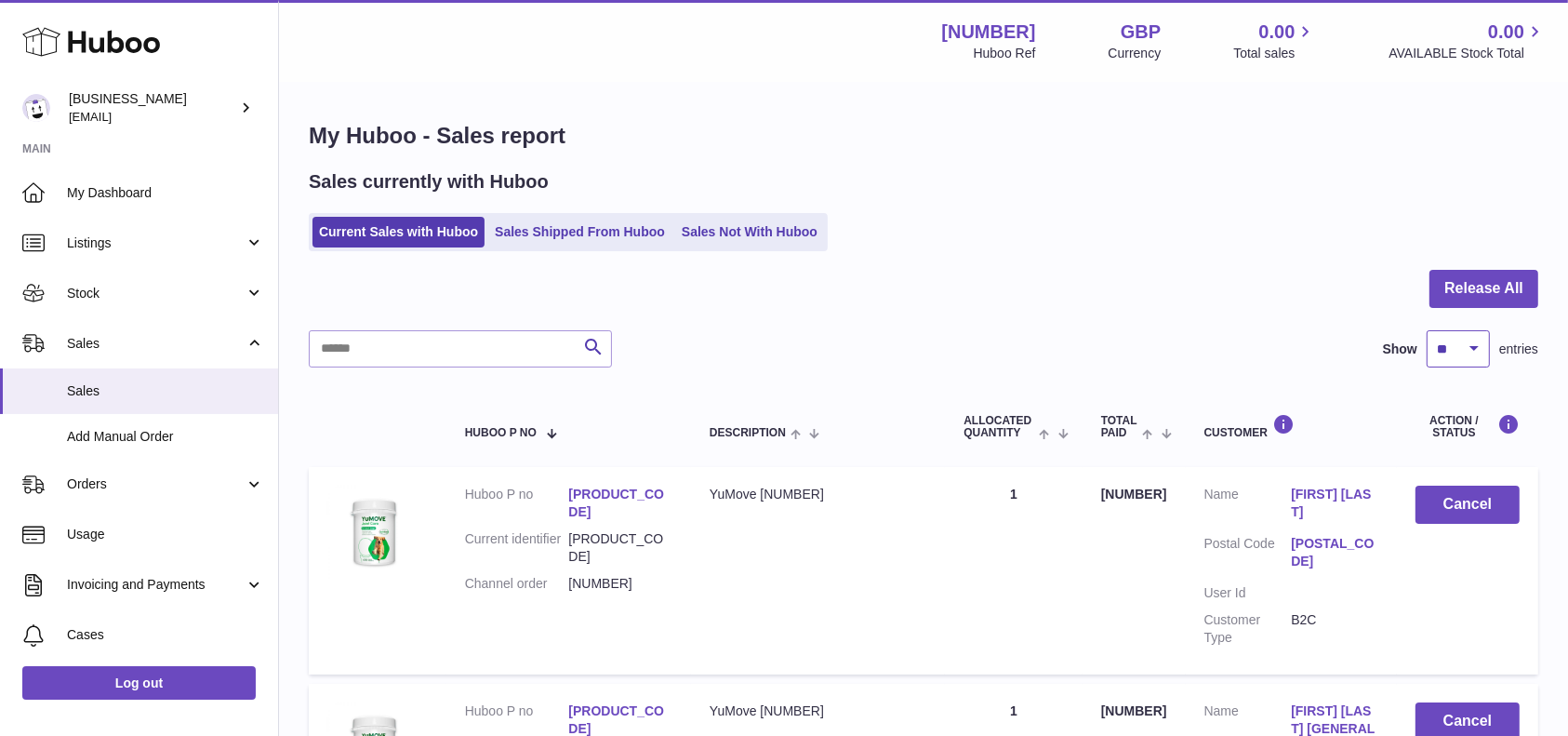 click on "** ** ** ***" at bounding box center [1458, 349] 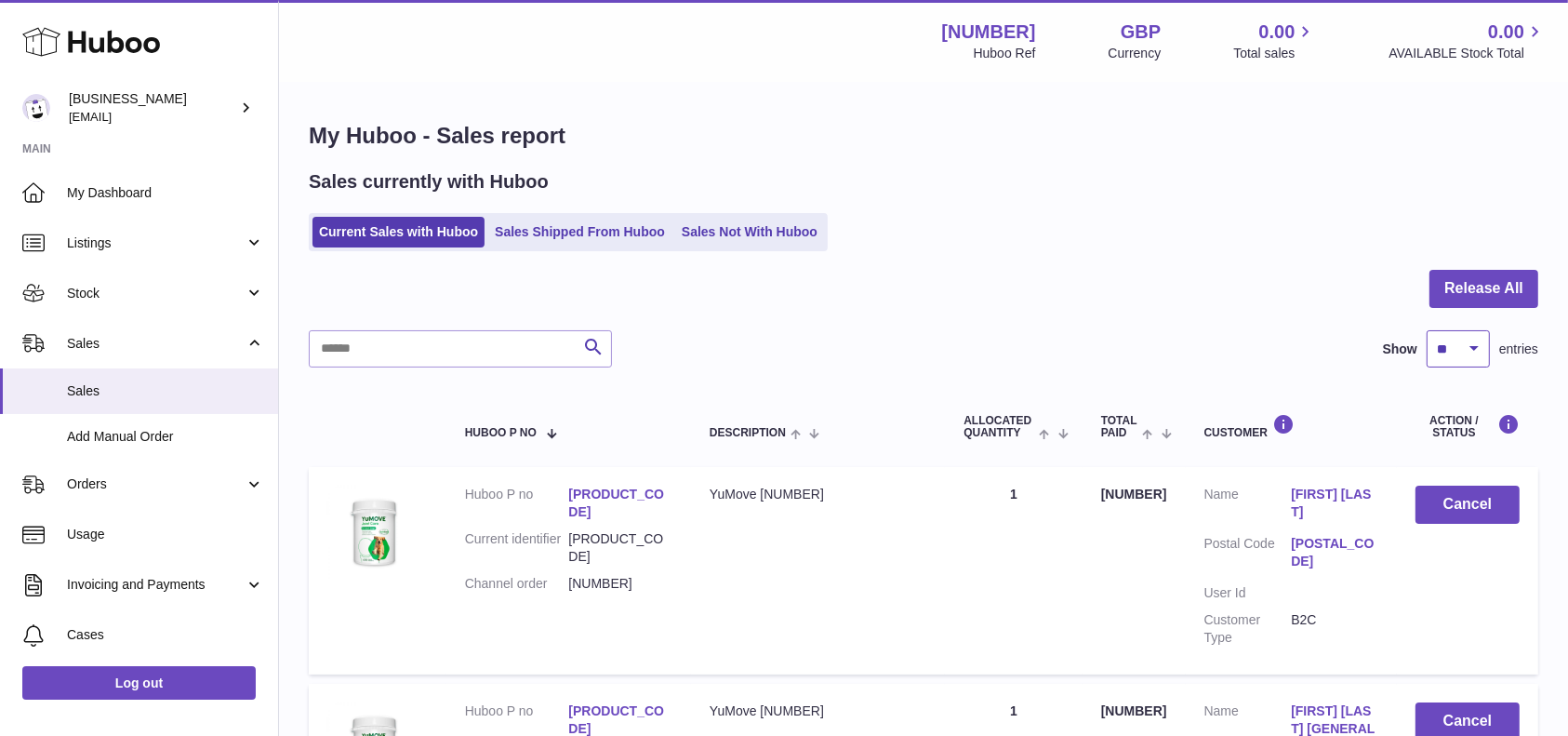 drag, startPoint x: 1428, startPoint y: 363, endPoint x: 1443, endPoint y: 352, distance: 19 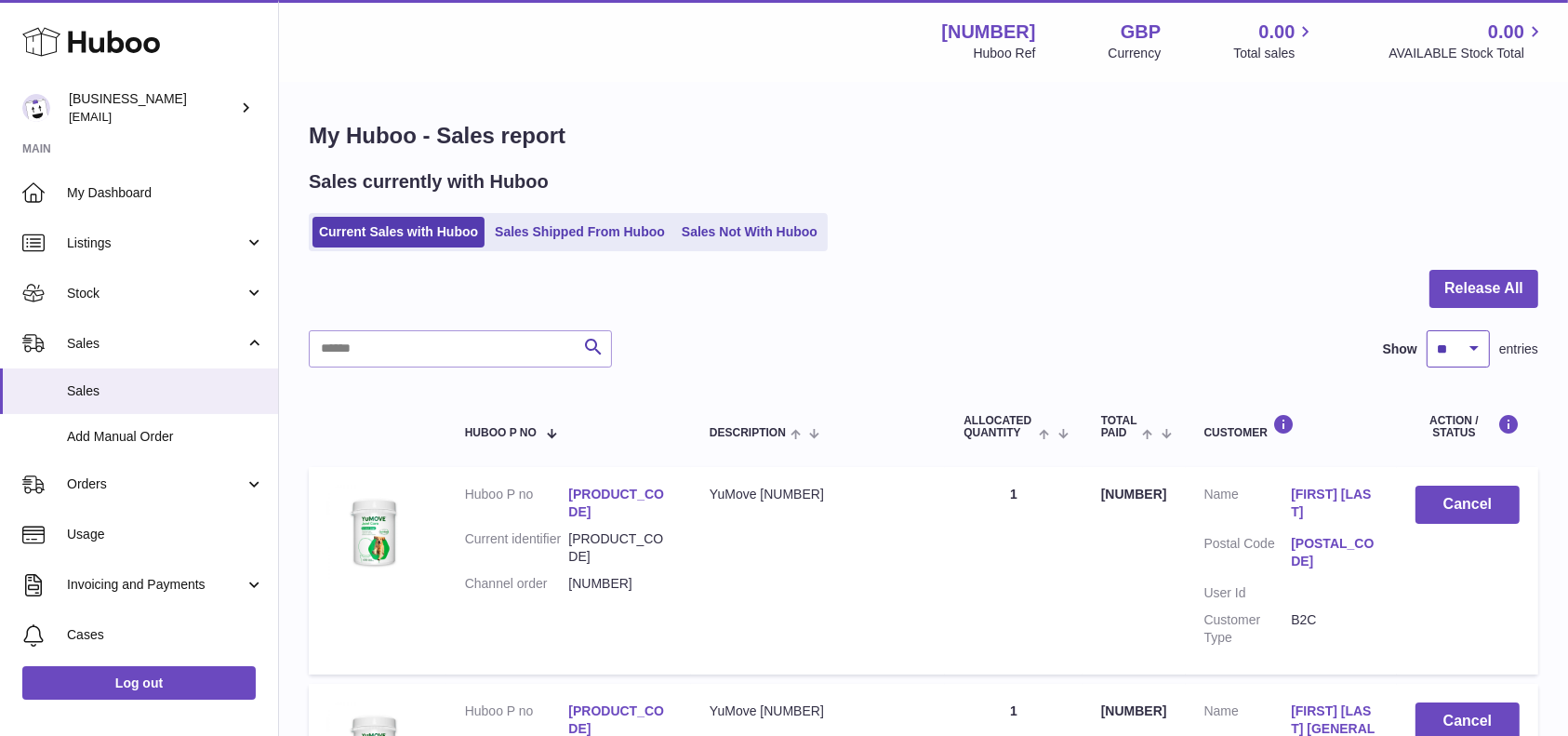 click on "** ** ** ***" at bounding box center [1458, 349] 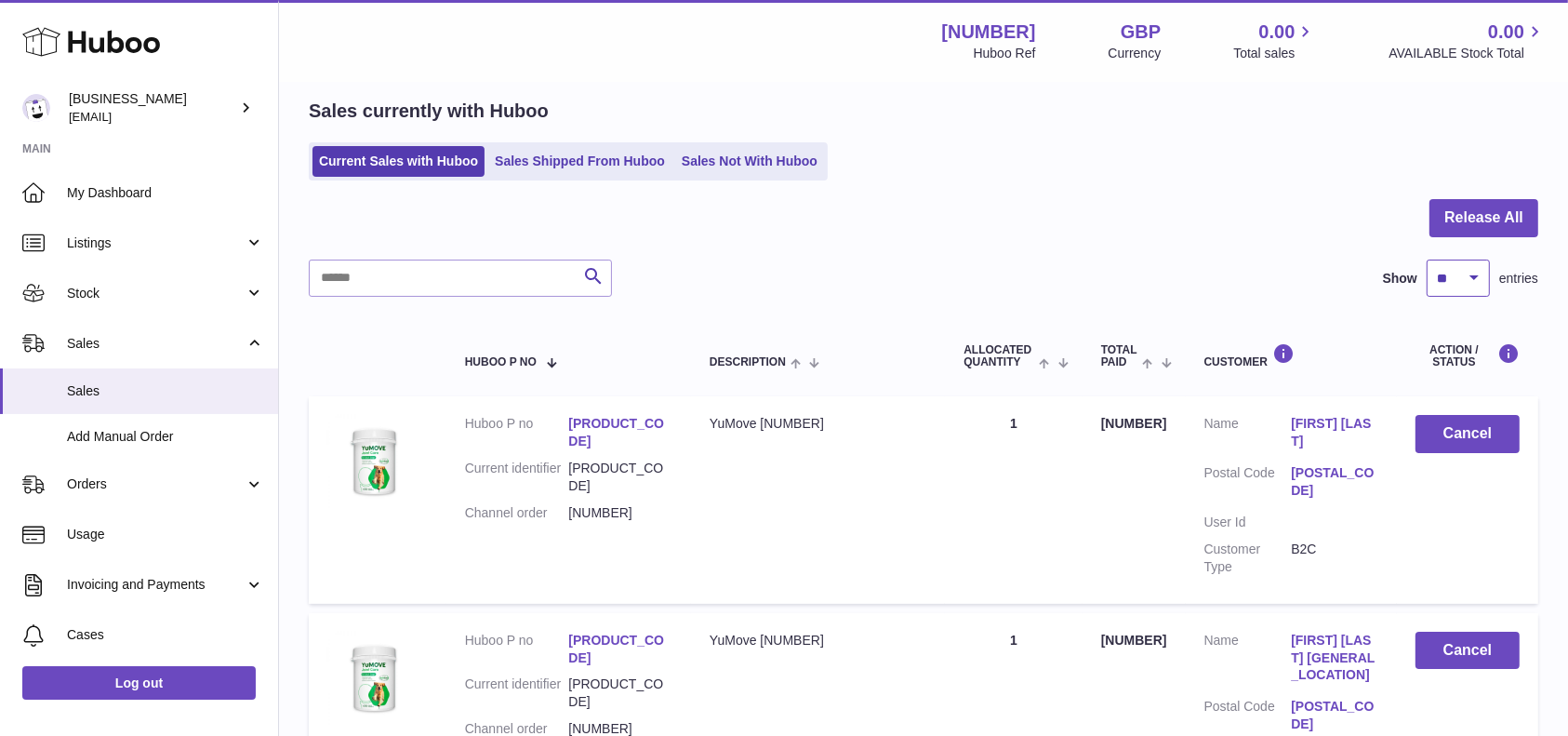 scroll, scrollTop: 0, scrollLeft: 0, axis: both 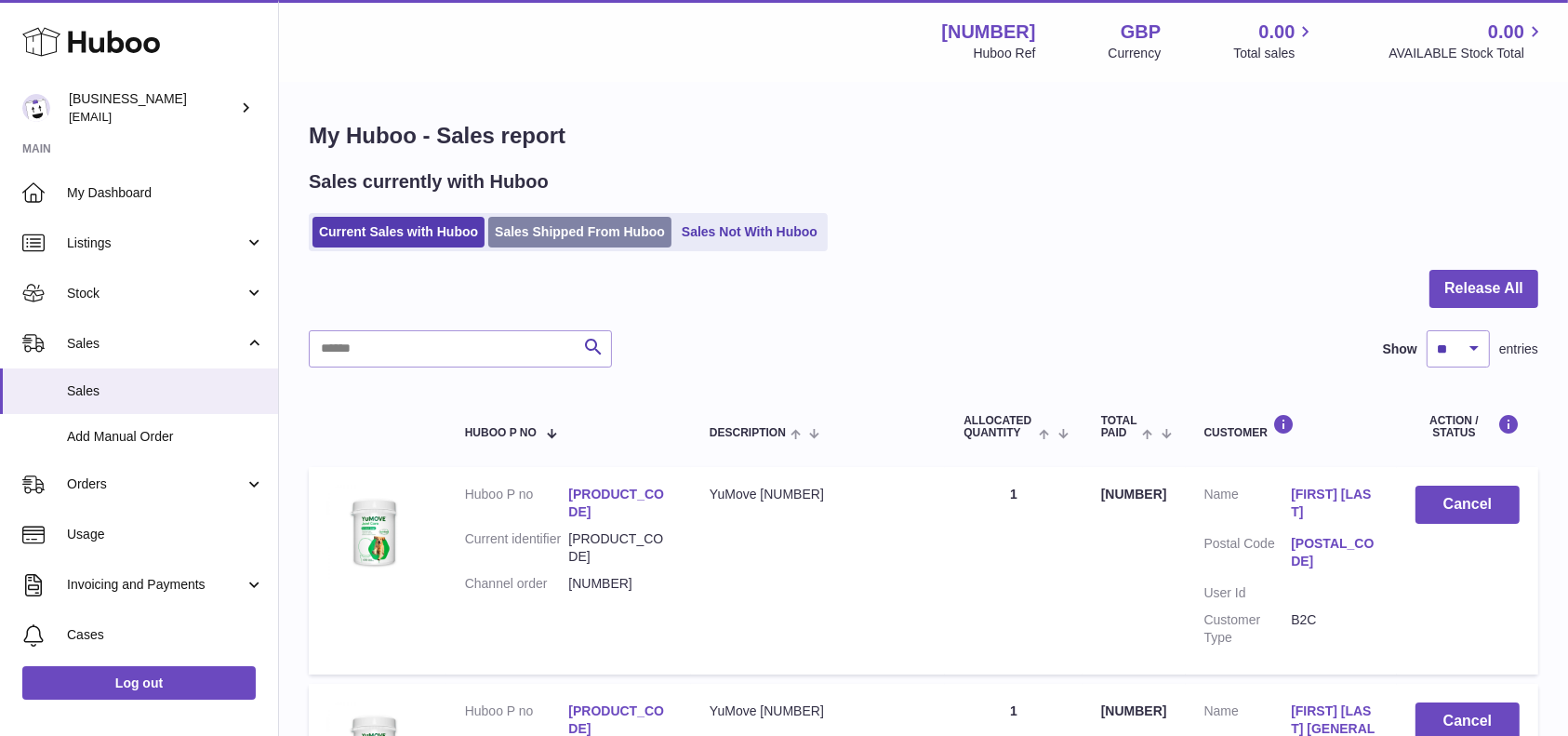 click on "Sales Shipped From Huboo" at bounding box center (579, 232) 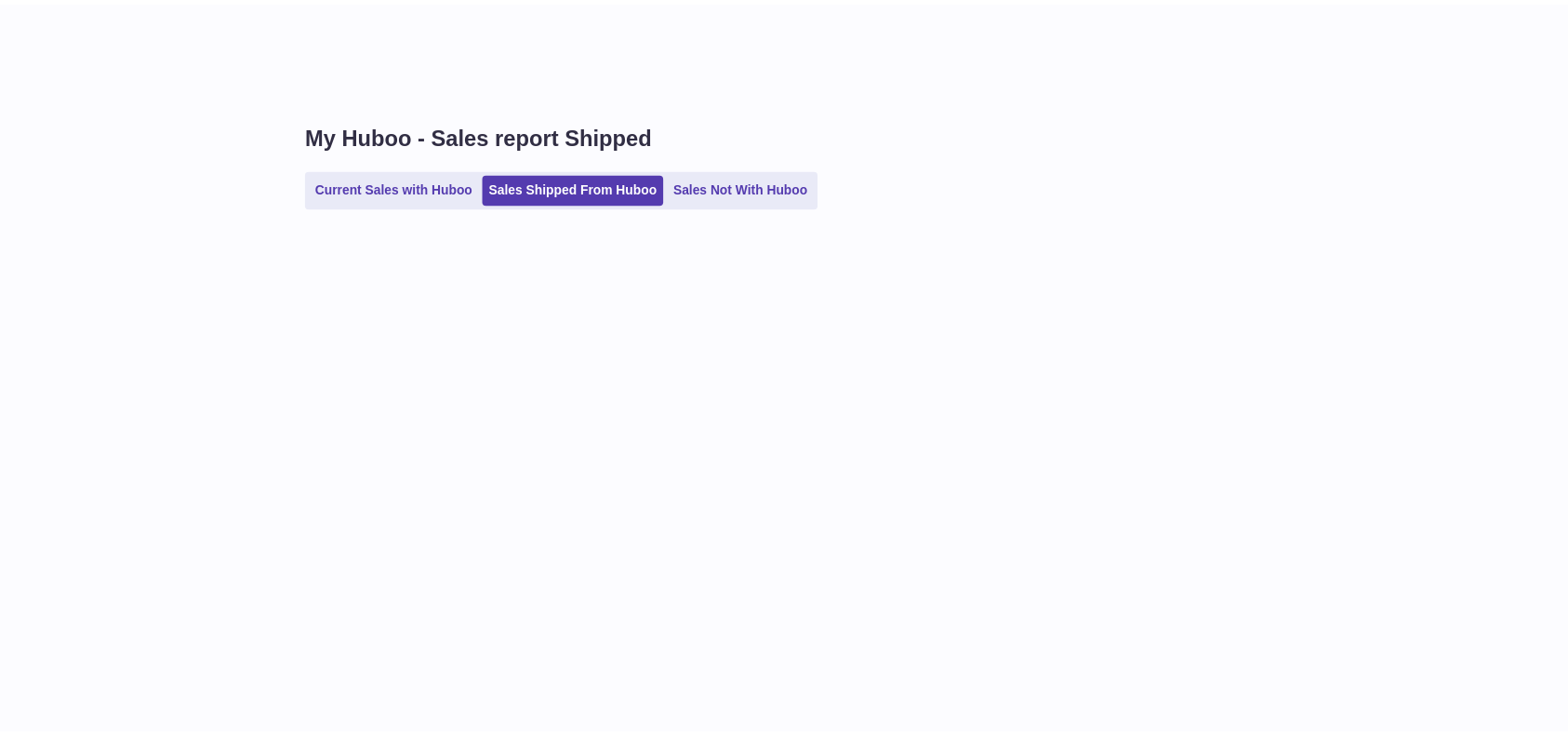 scroll, scrollTop: 0, scrollLeft: 0, axis: both 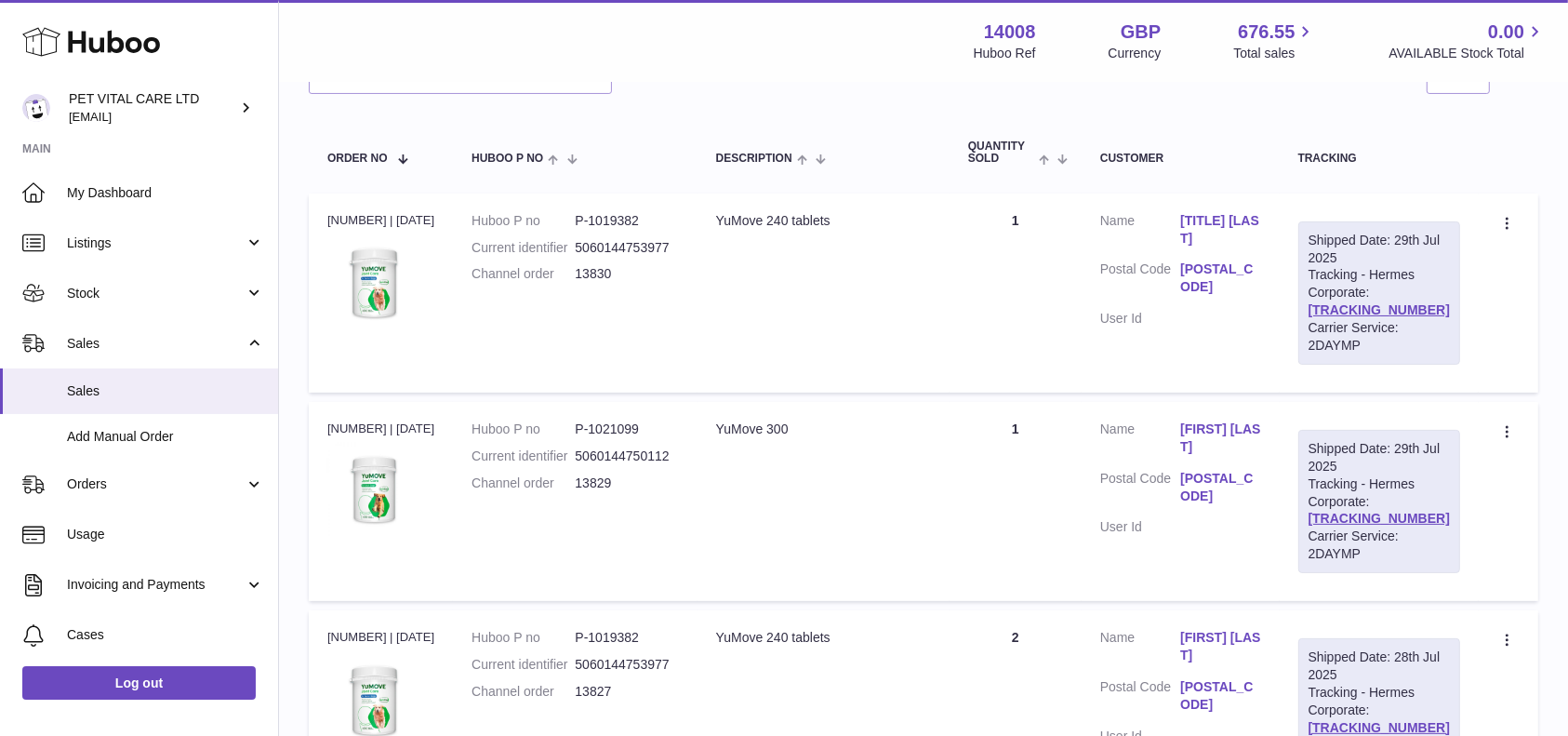 drag, startPoint x: 1454, startPoint y: 517, endPoint x: 1324, endPoint y: 523, distance: 130.13839 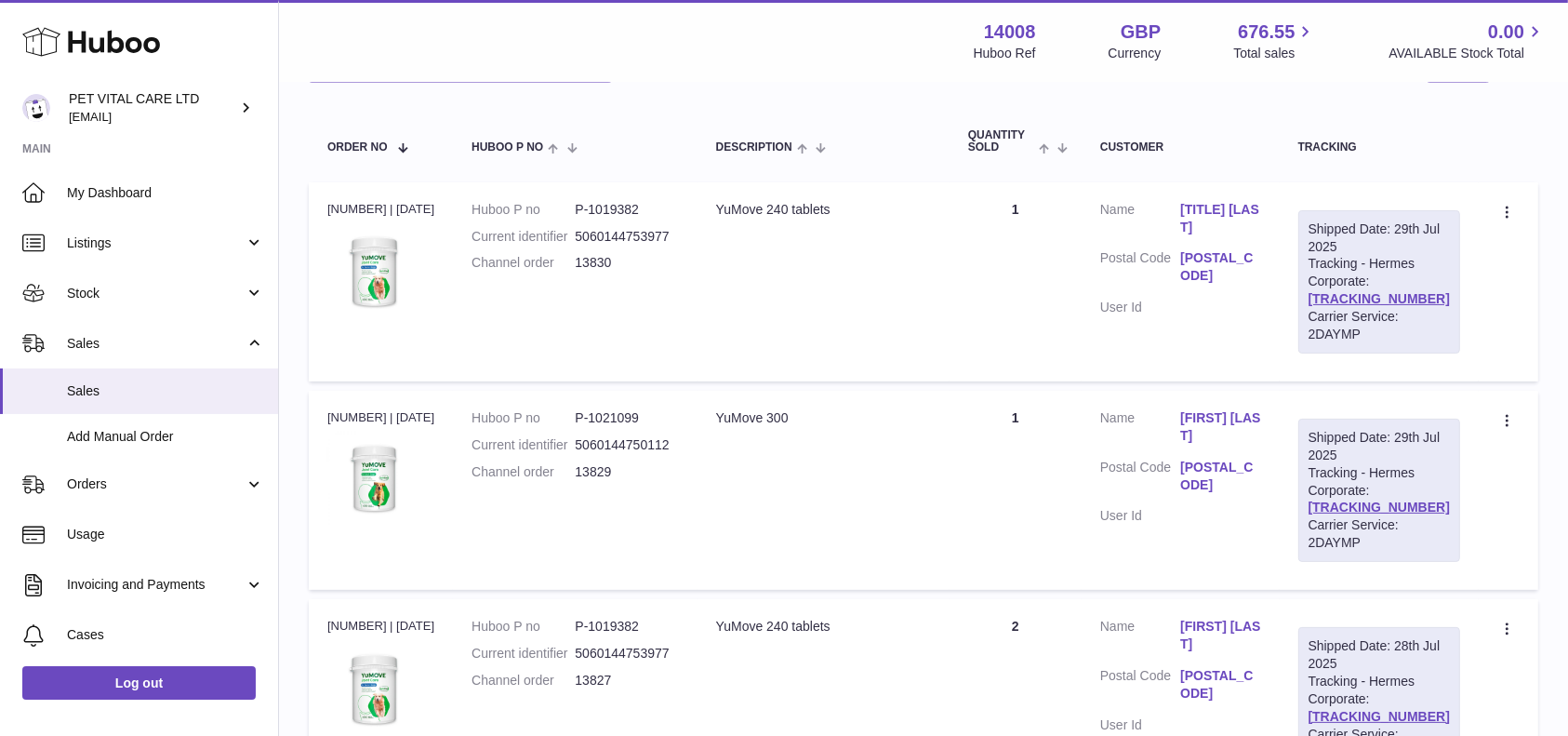 scroll, scrollTop: 0, scrollLeft: 0, axis: both 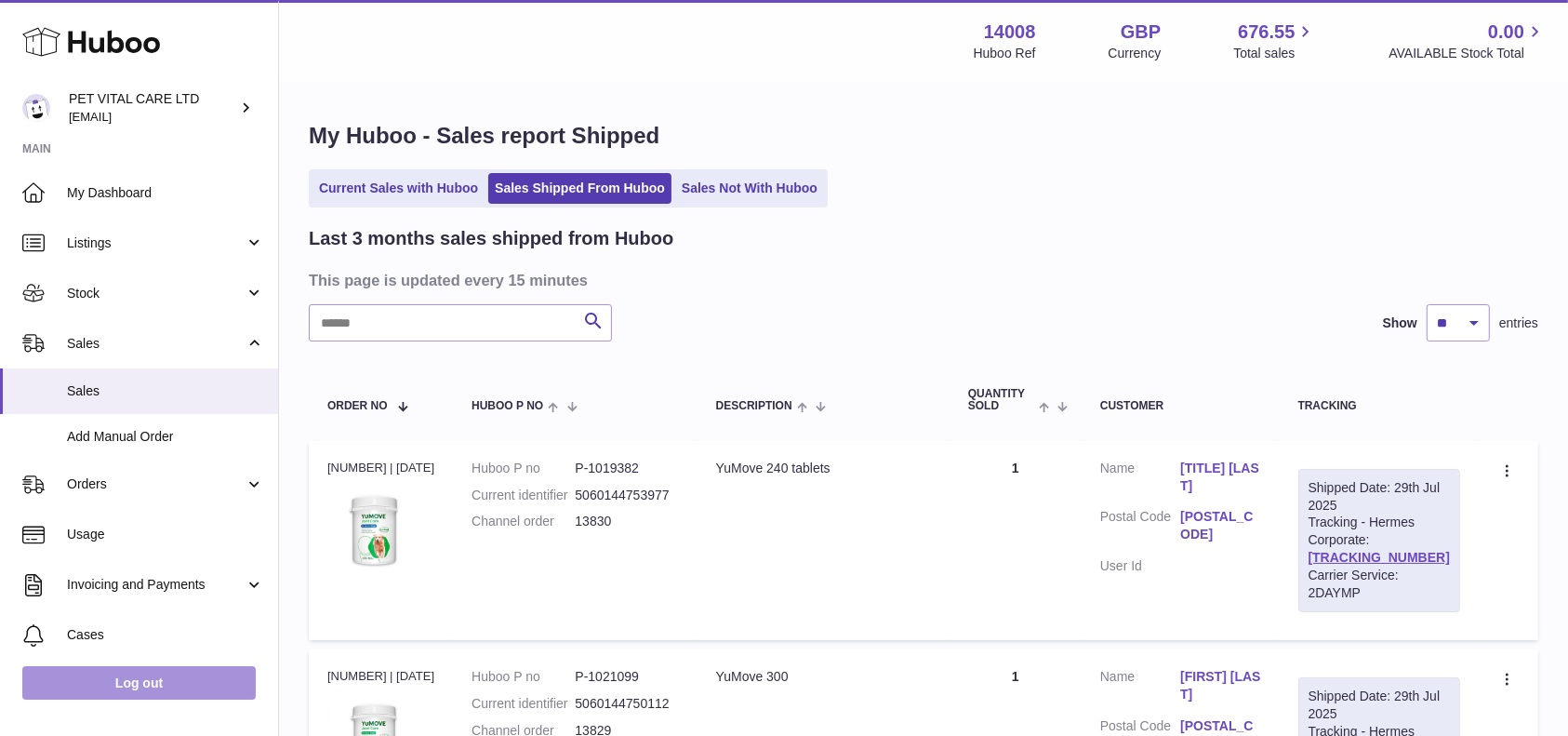 click on "Log out" at bounding box center [139, 683] 